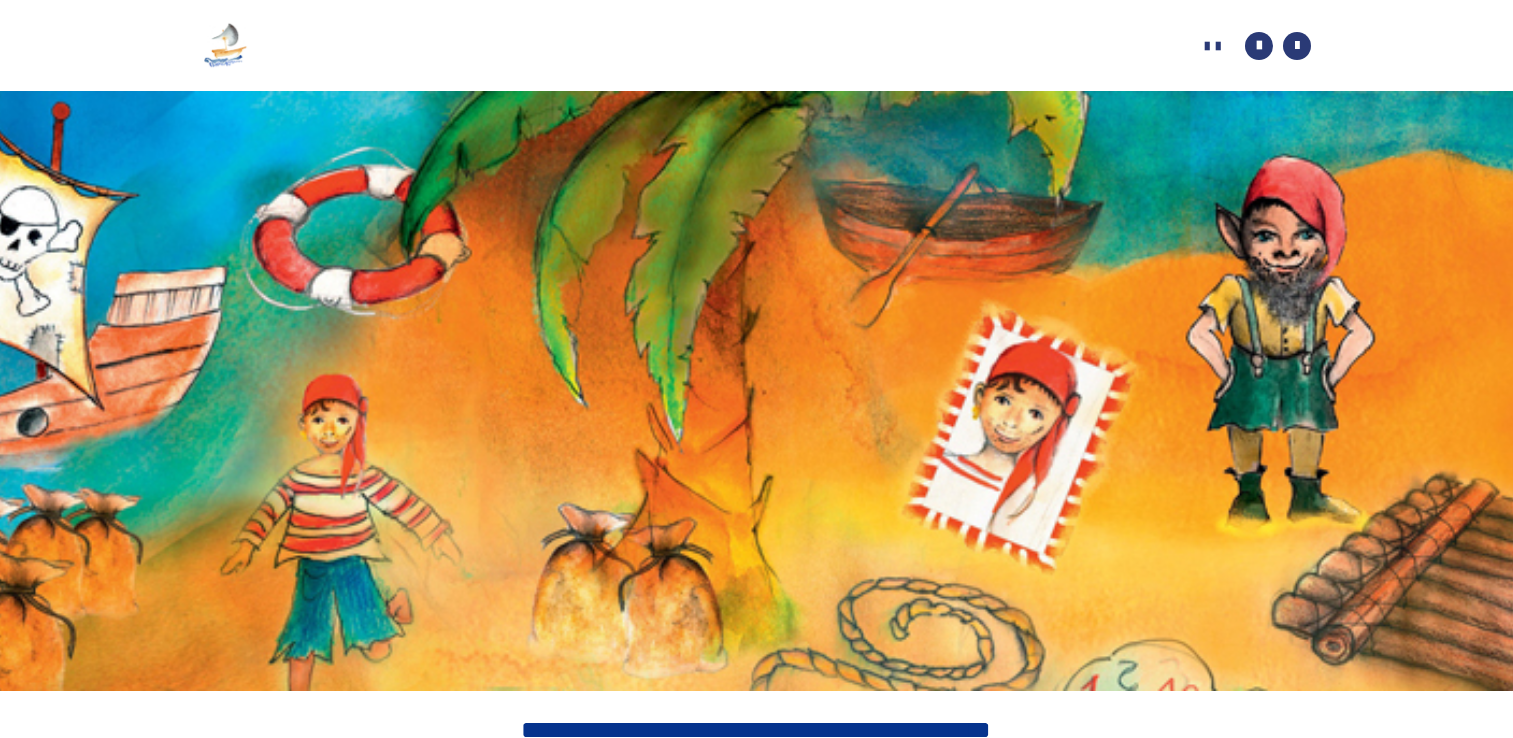 scroll, scrollTop: 0, scrollLeft: 0, axis: both 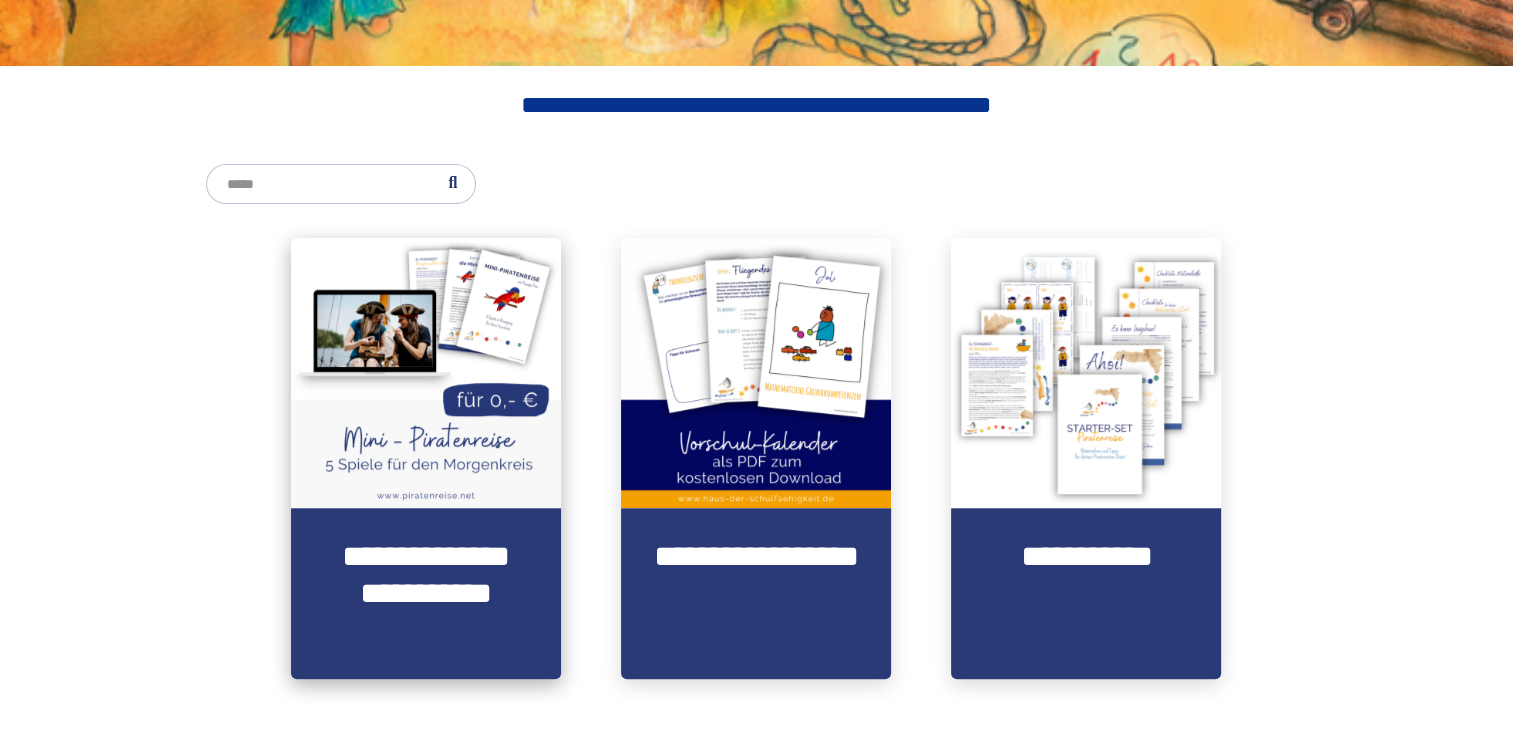 click on "**********" at bounding box center [426, 594] 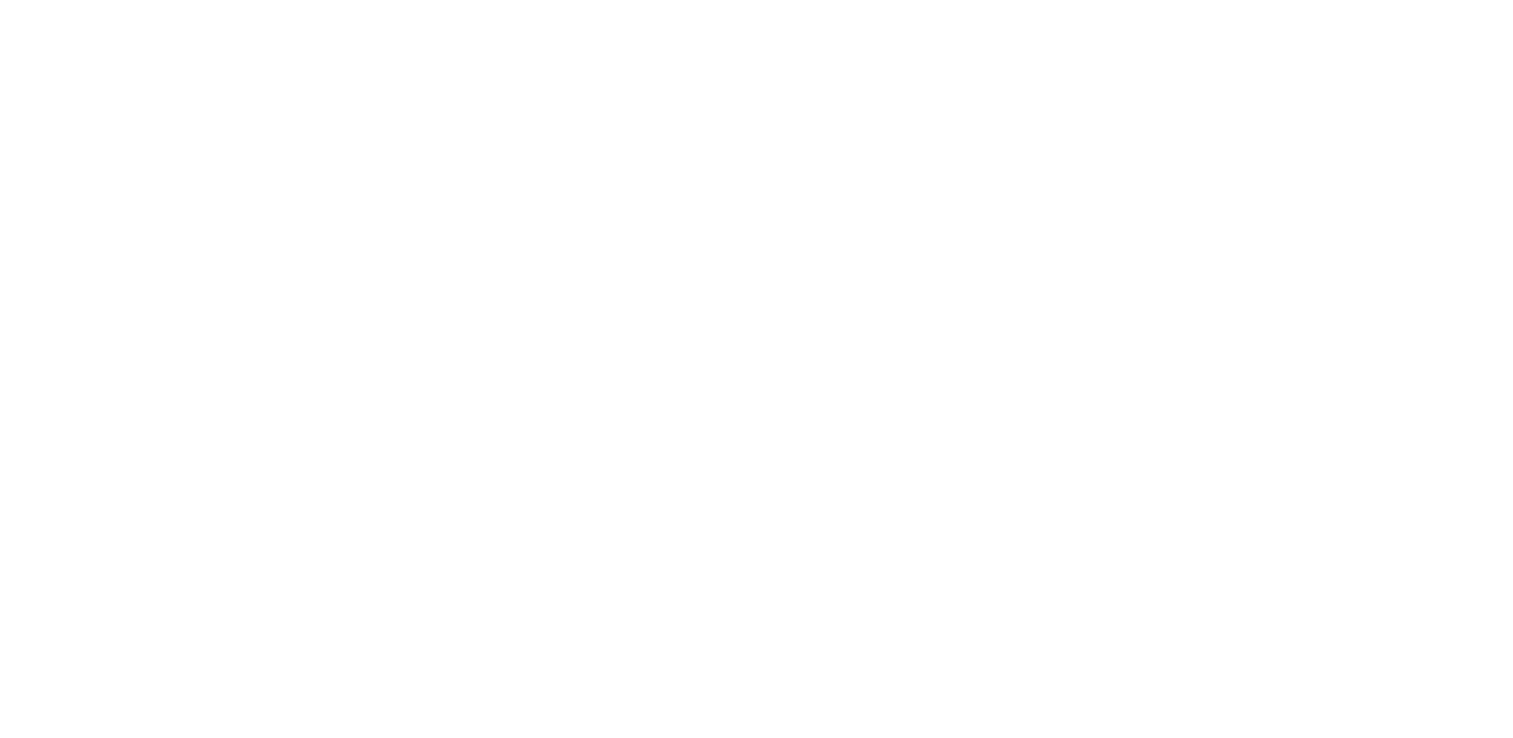 scroll, scrollTop: 316, scrollLeft: 0, axis: vertical 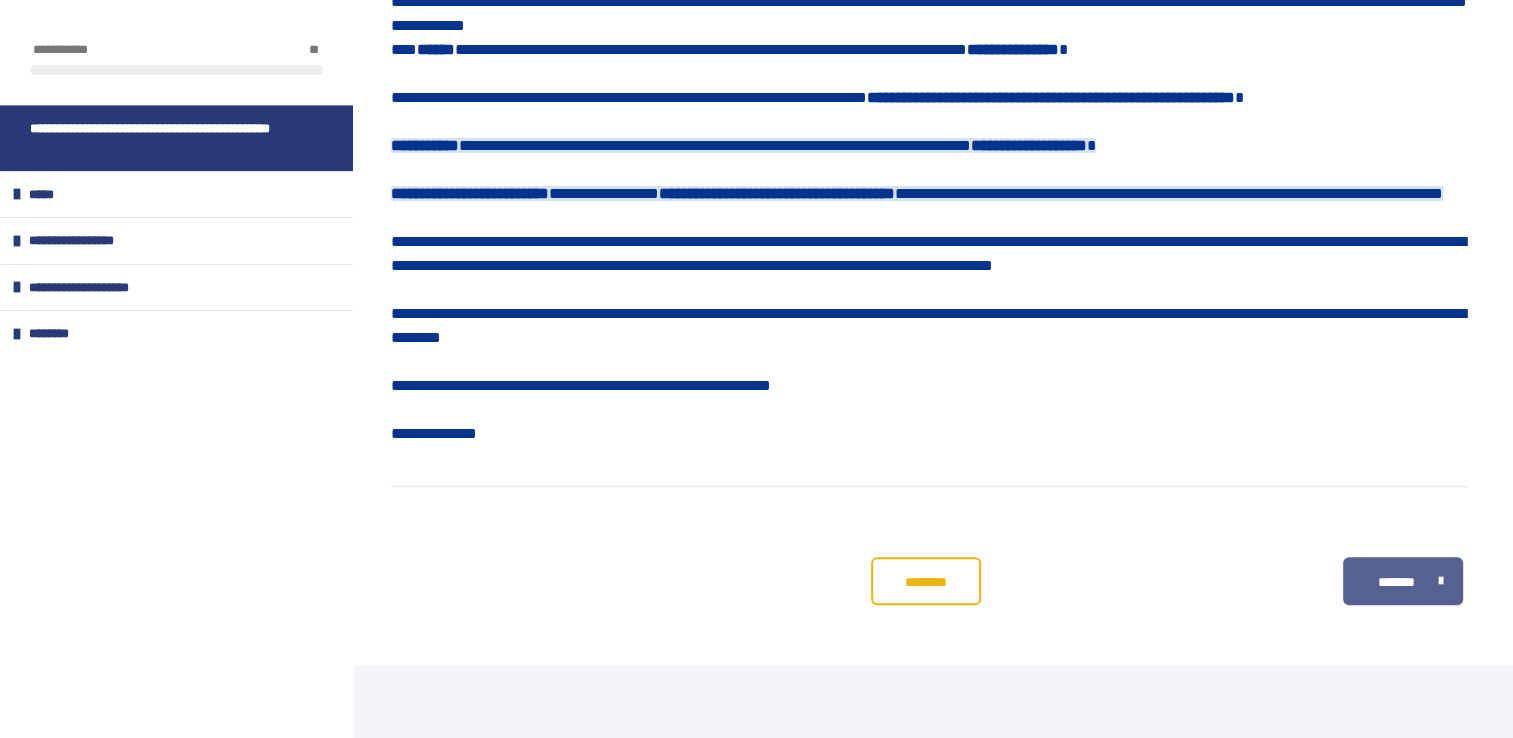 click on "*******" at bounding box center (1402, 581) 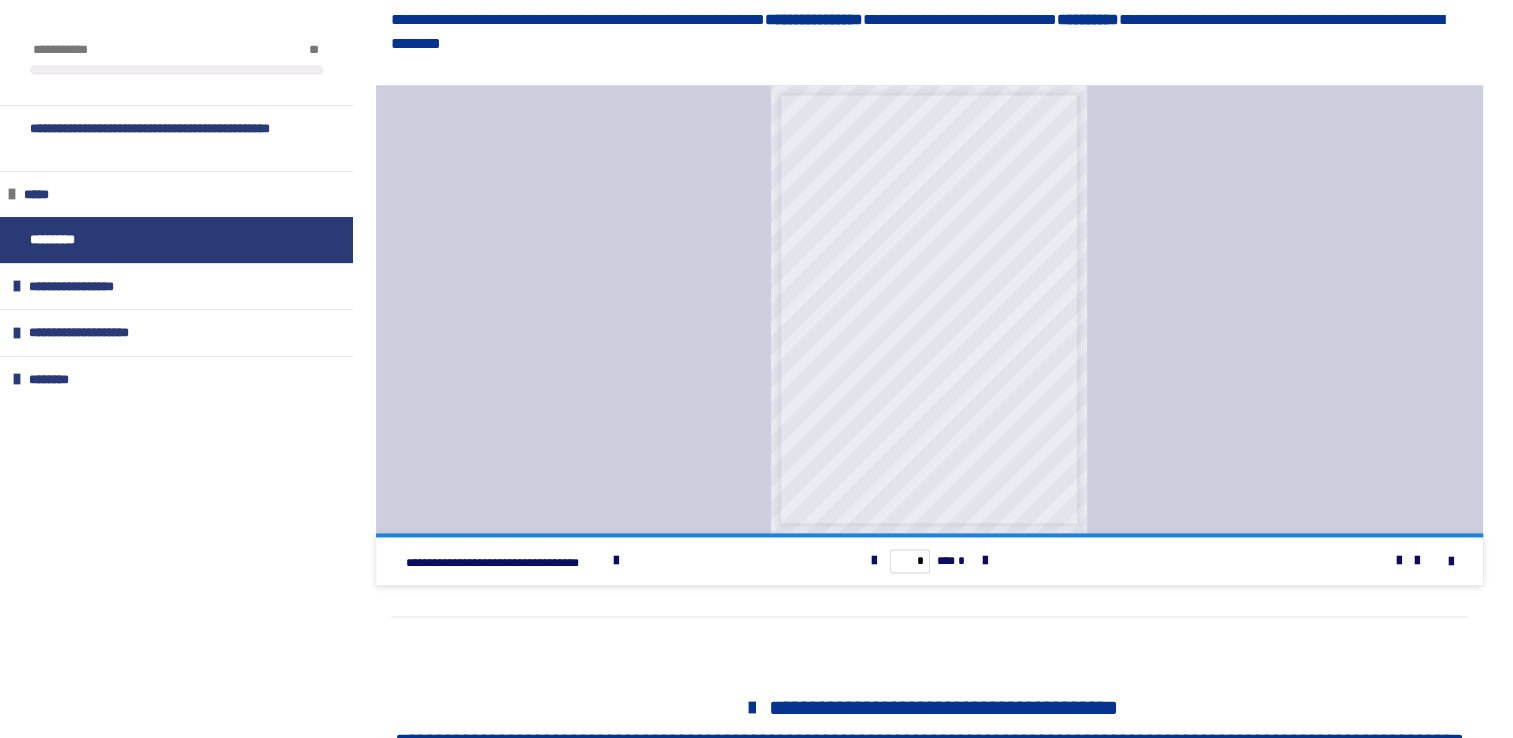 scroll, scrollTop: 2669, scrollLeft: 0, axis: vertical 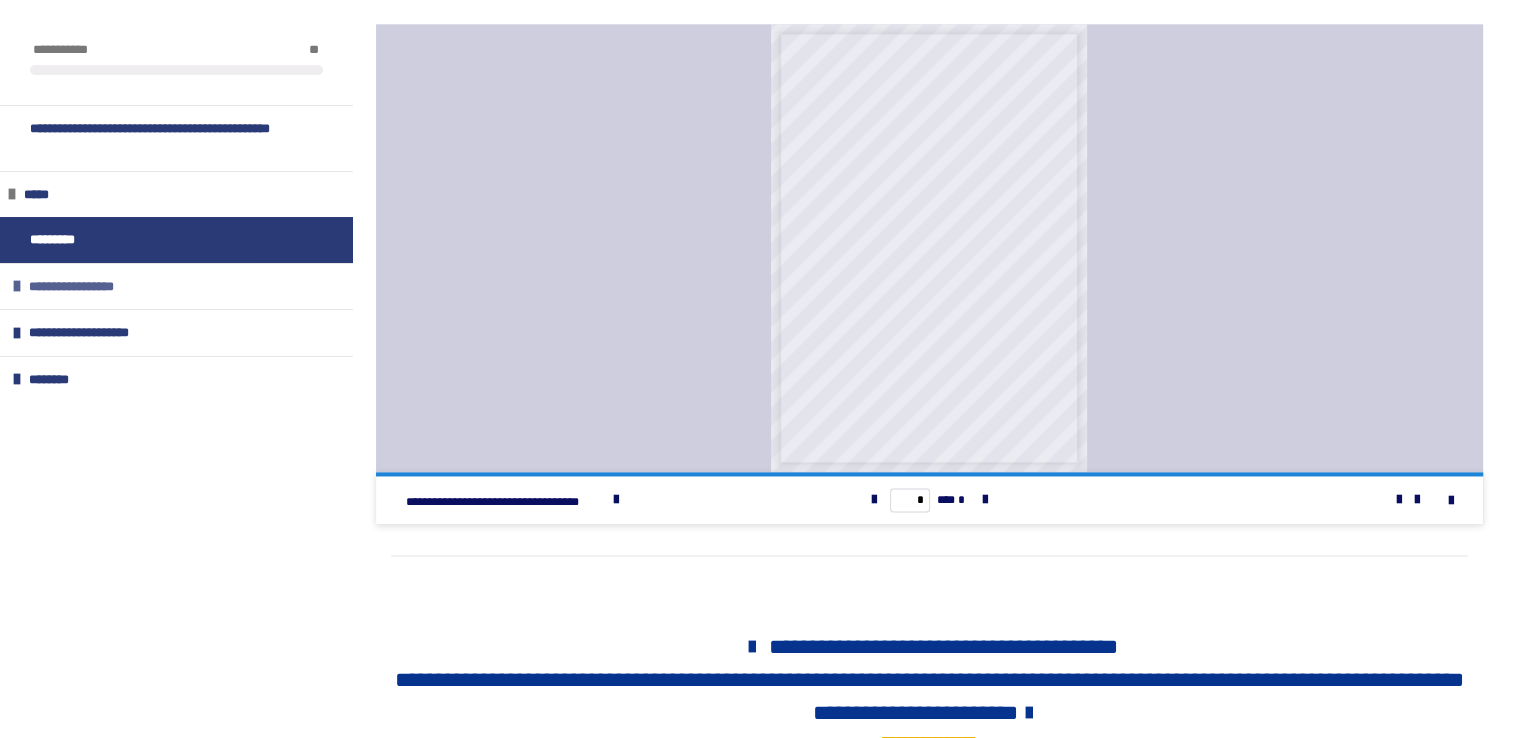 click on "**********" at bounding box center (82, 287) 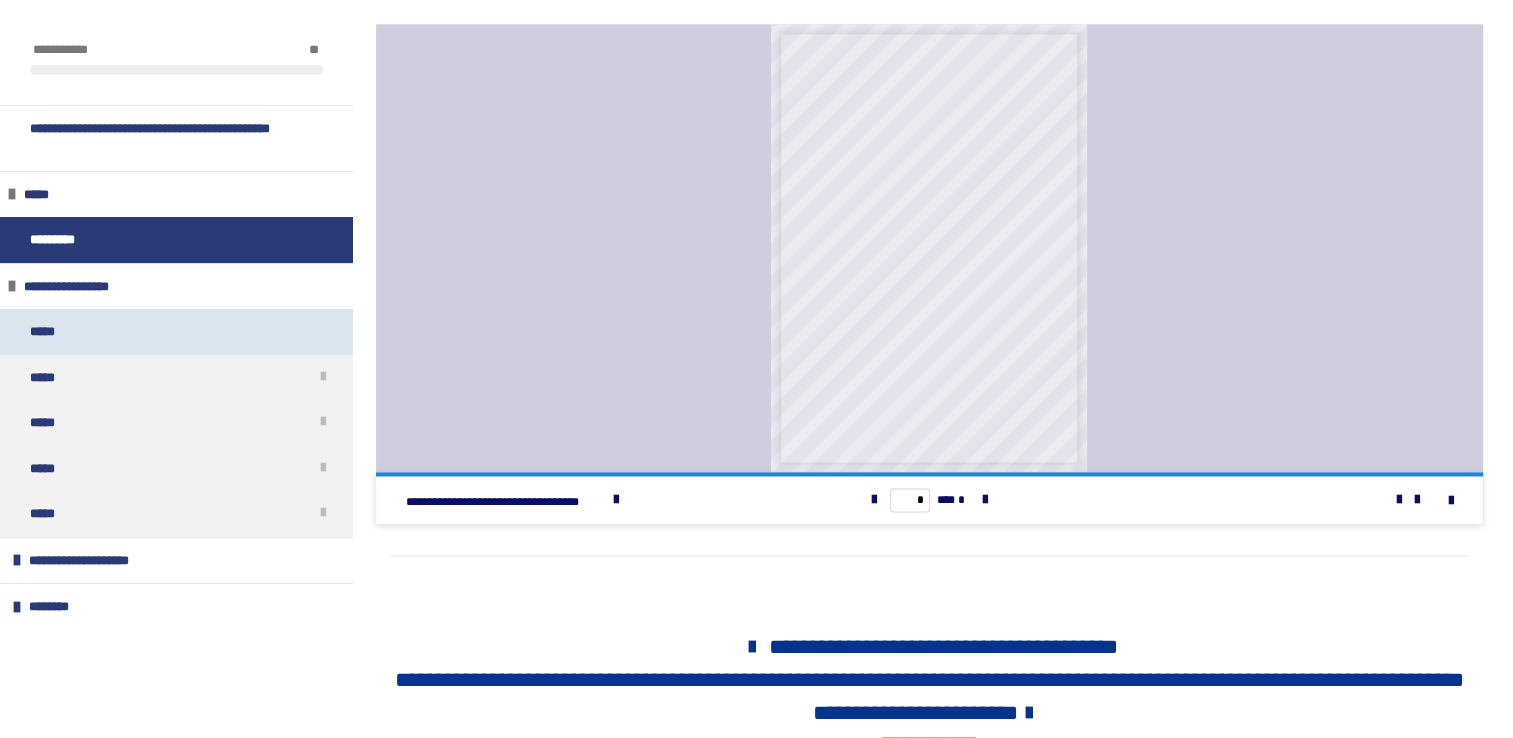 click on "*****" at bounding box center (176, 332) 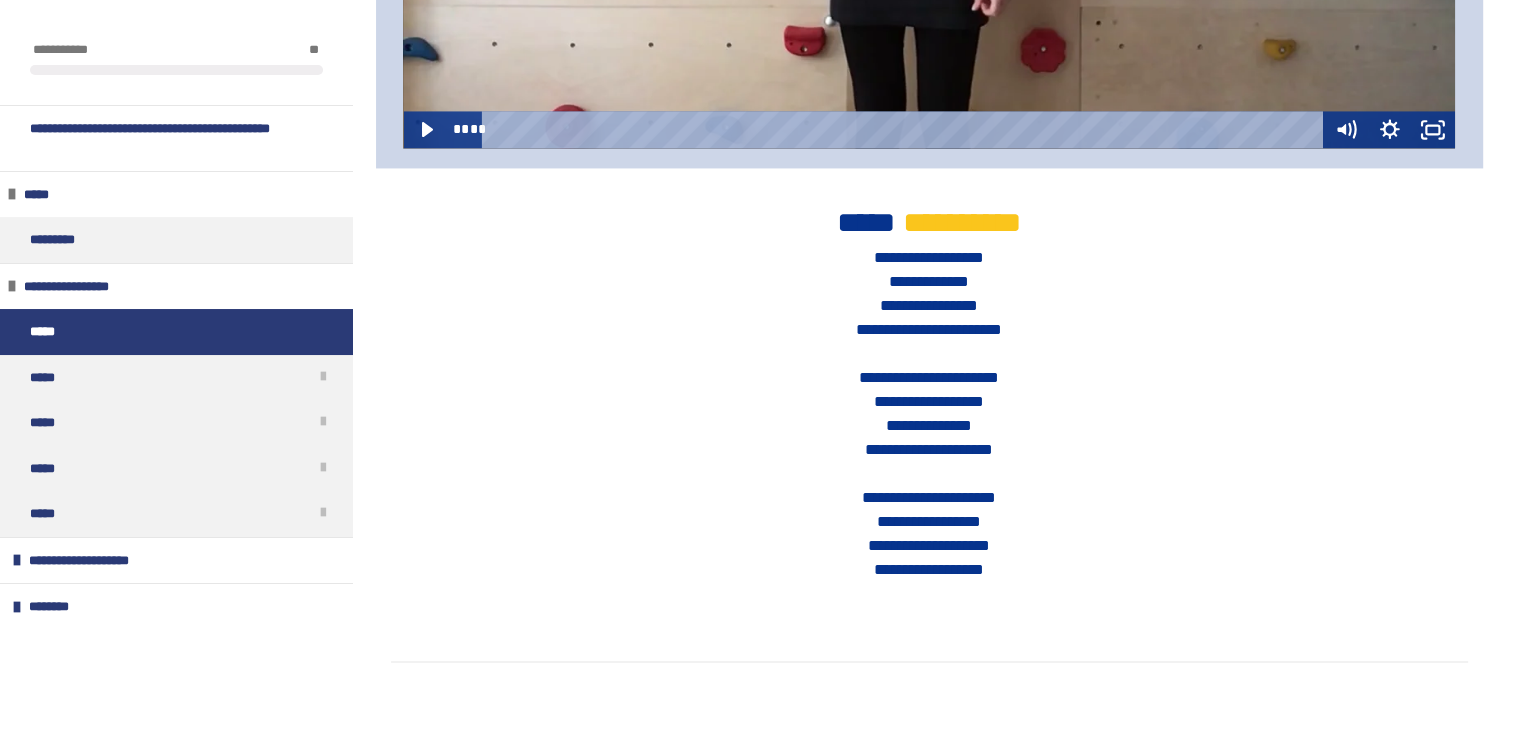 scroll, scrollTop: 3134, scrollLeft: 0, axis: vertical 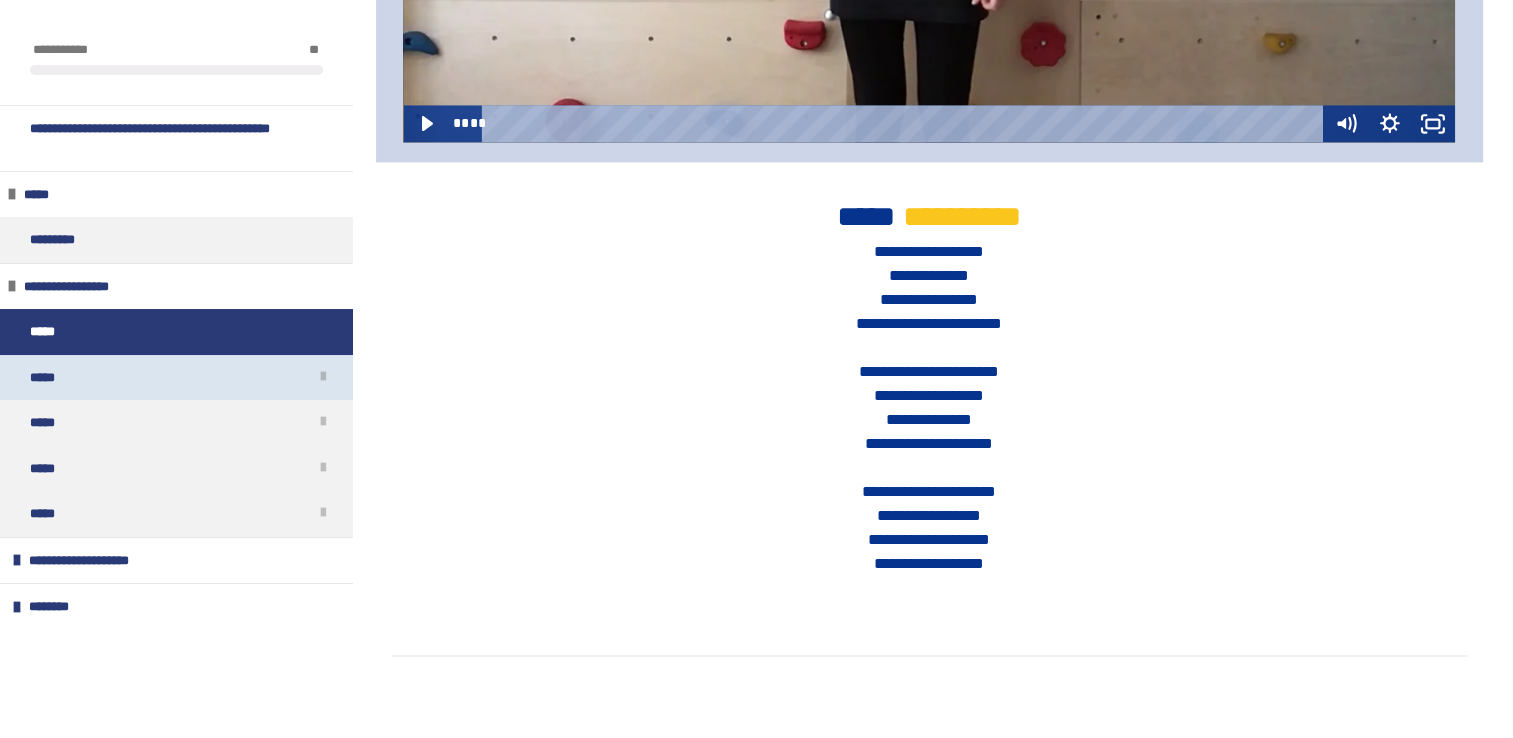 click on "*****" at bounding box center [176, 378] 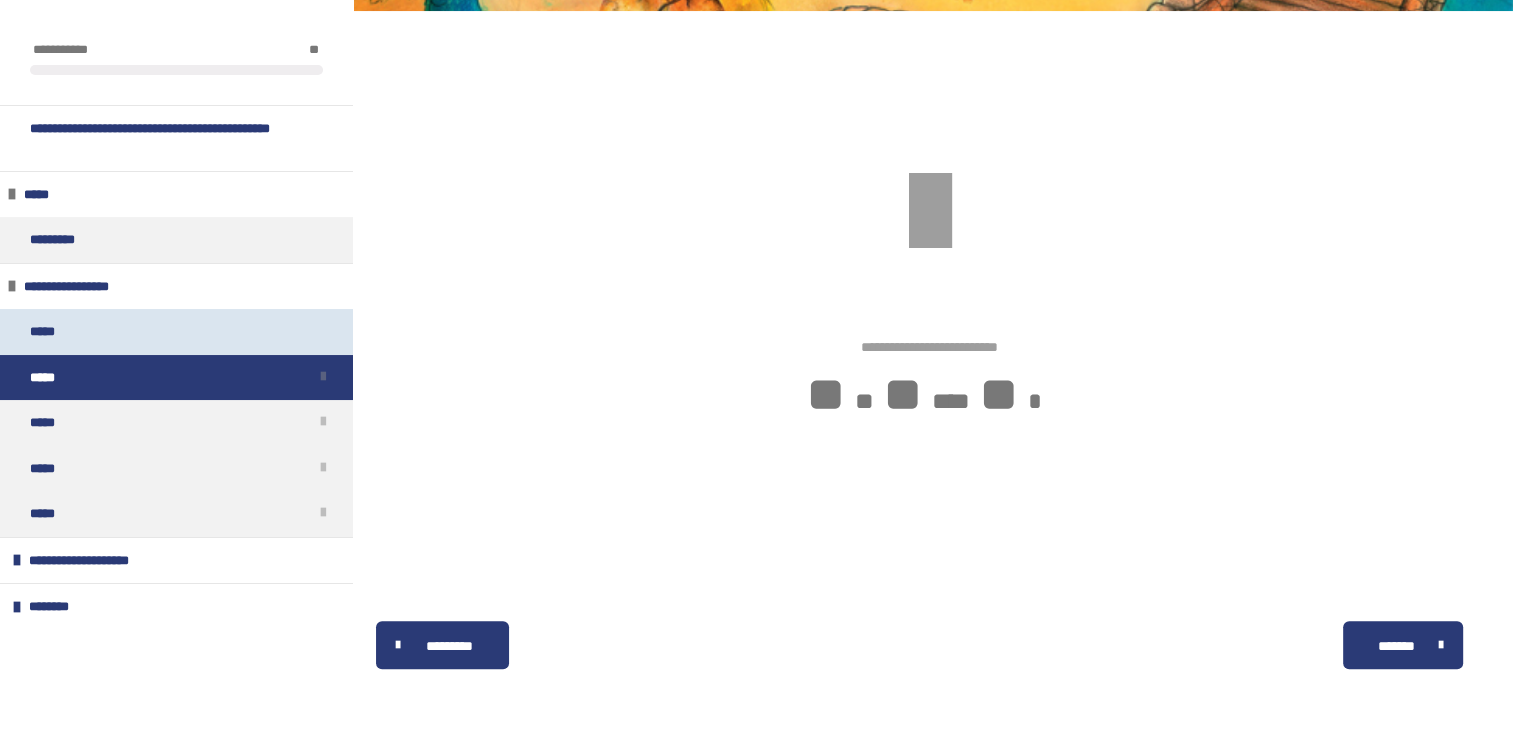 click on "*****" at bounding box center [176, 332] 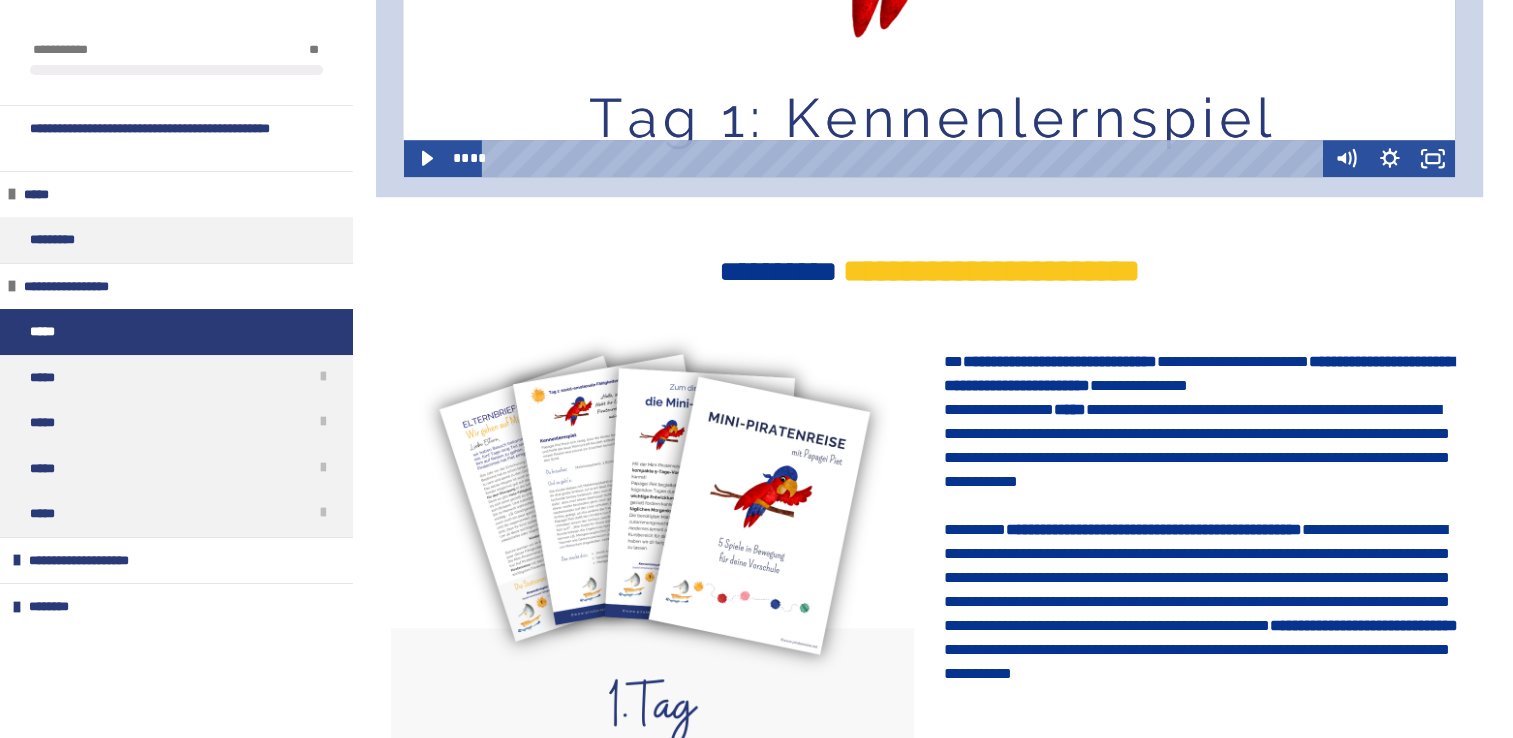 scroll, scrollTop: 844, scrollLeft: 0, axis: vertical 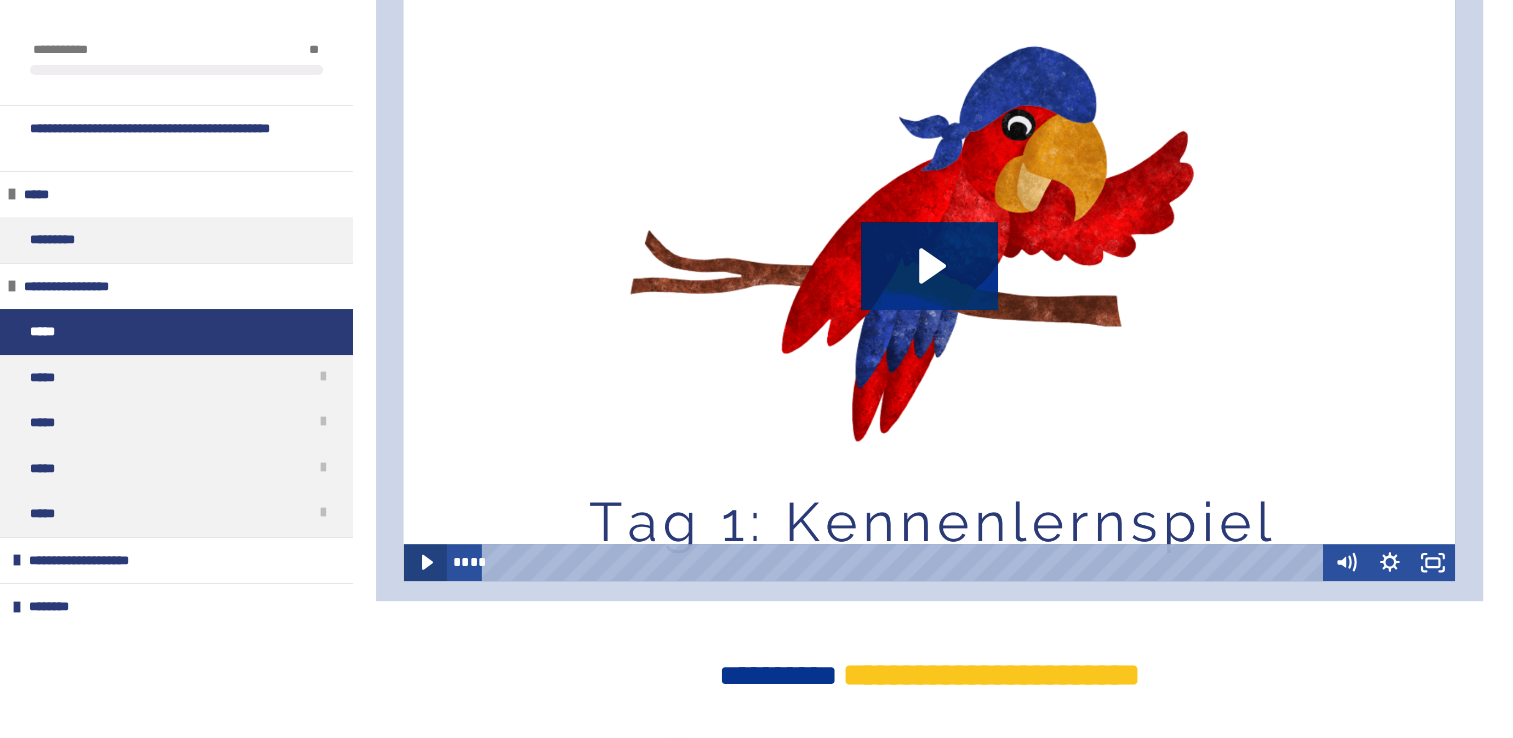 click 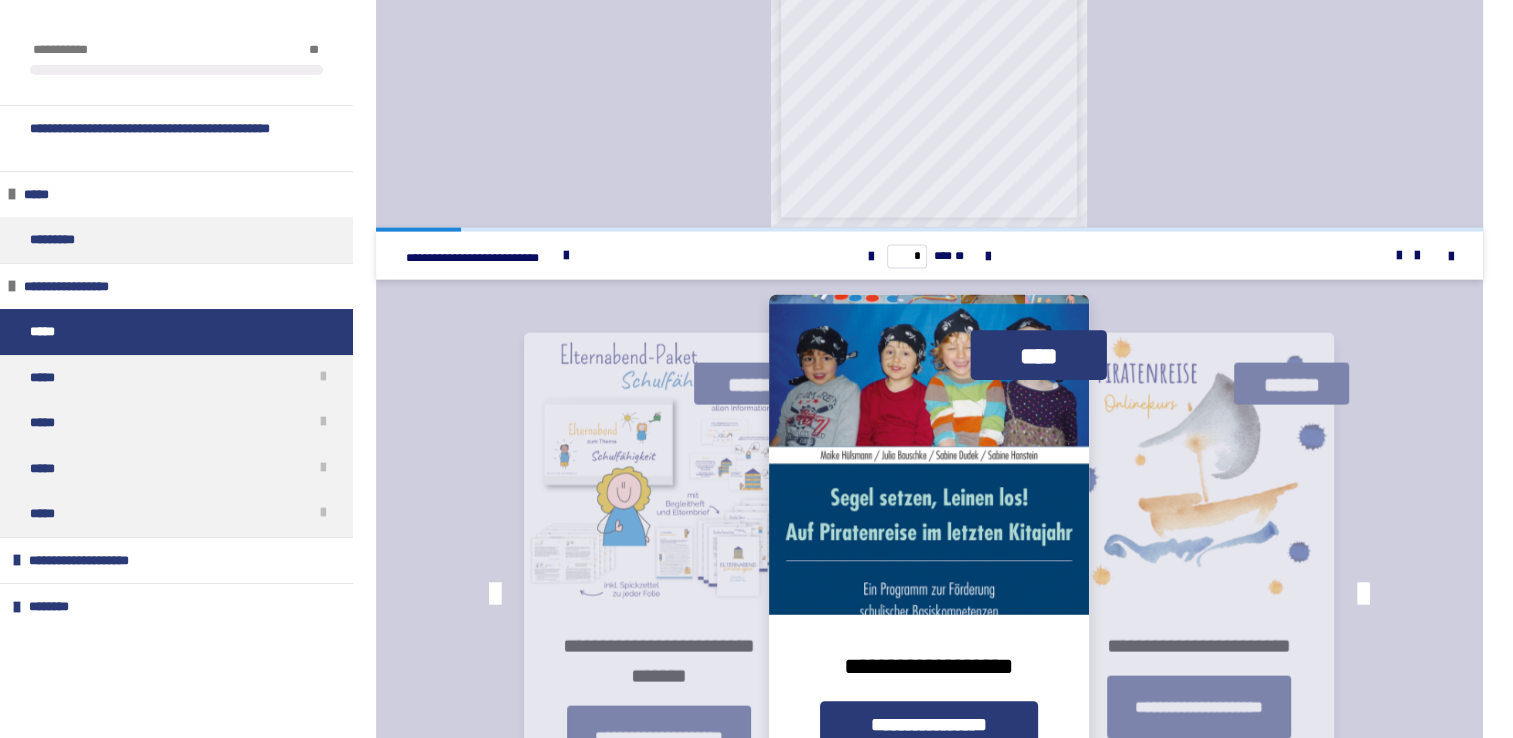 scroll, scrollTop: 4140, scrollLeft: 0, axis: vertical 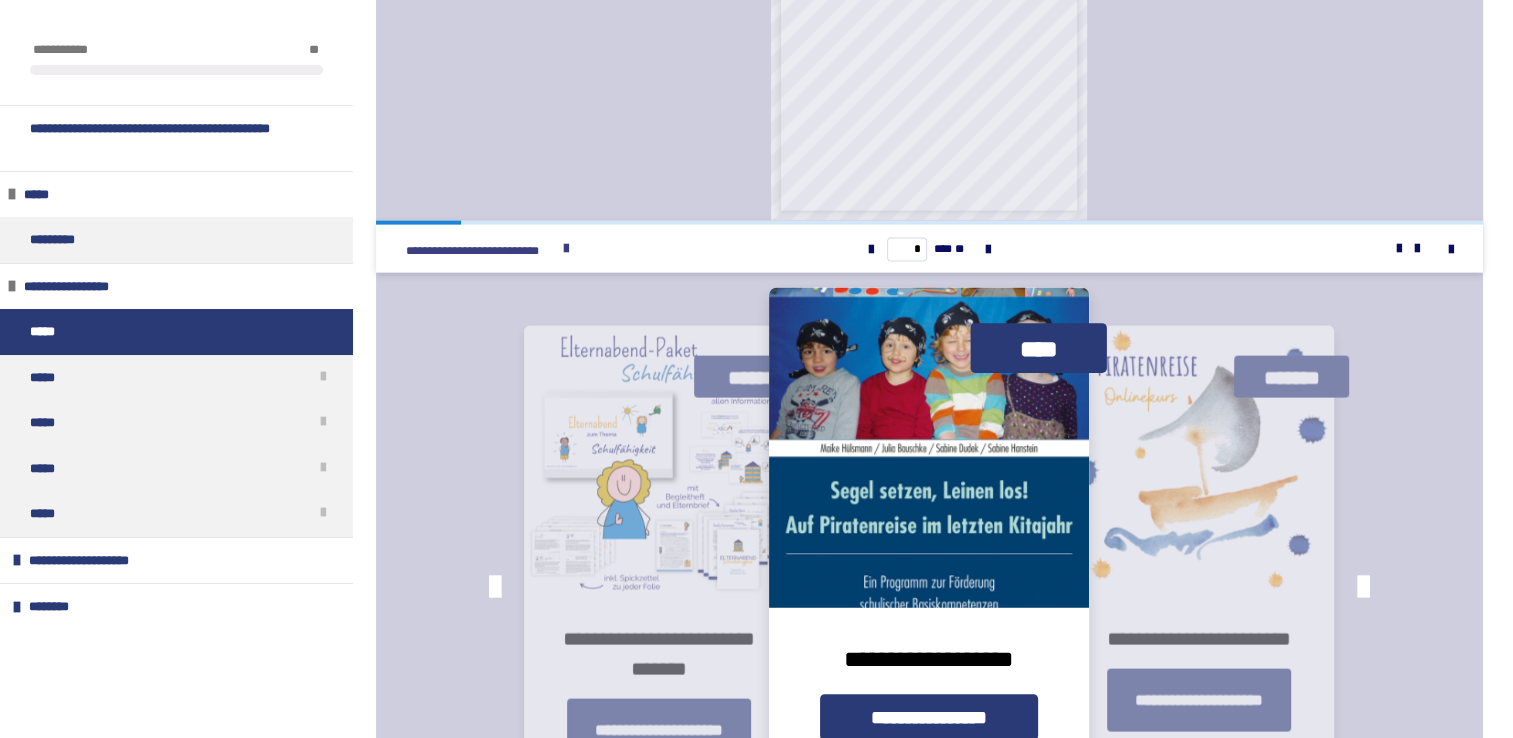 click at bounding box center (566, 249) 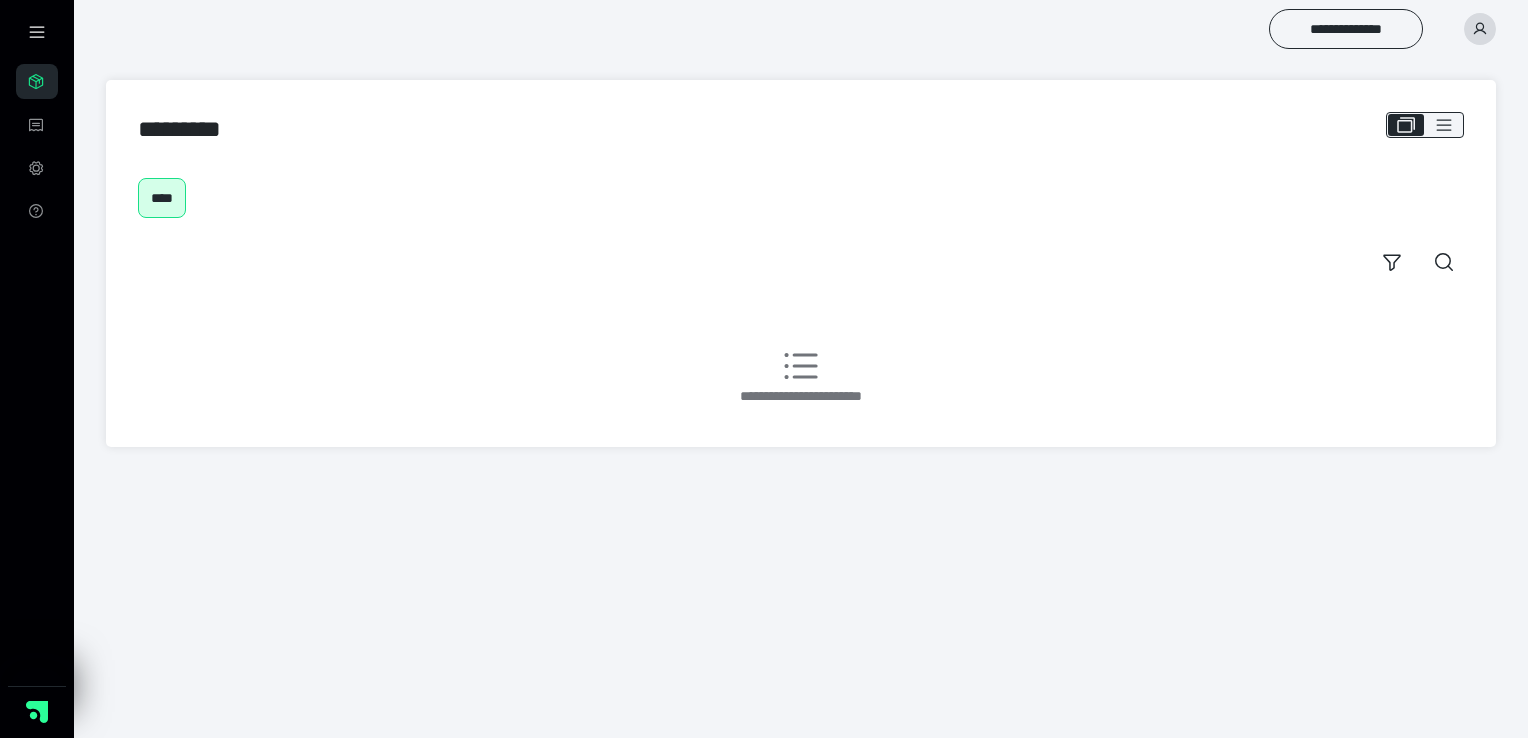 scroll, scrollTop: 0, scrollLeft: 0, axis: both 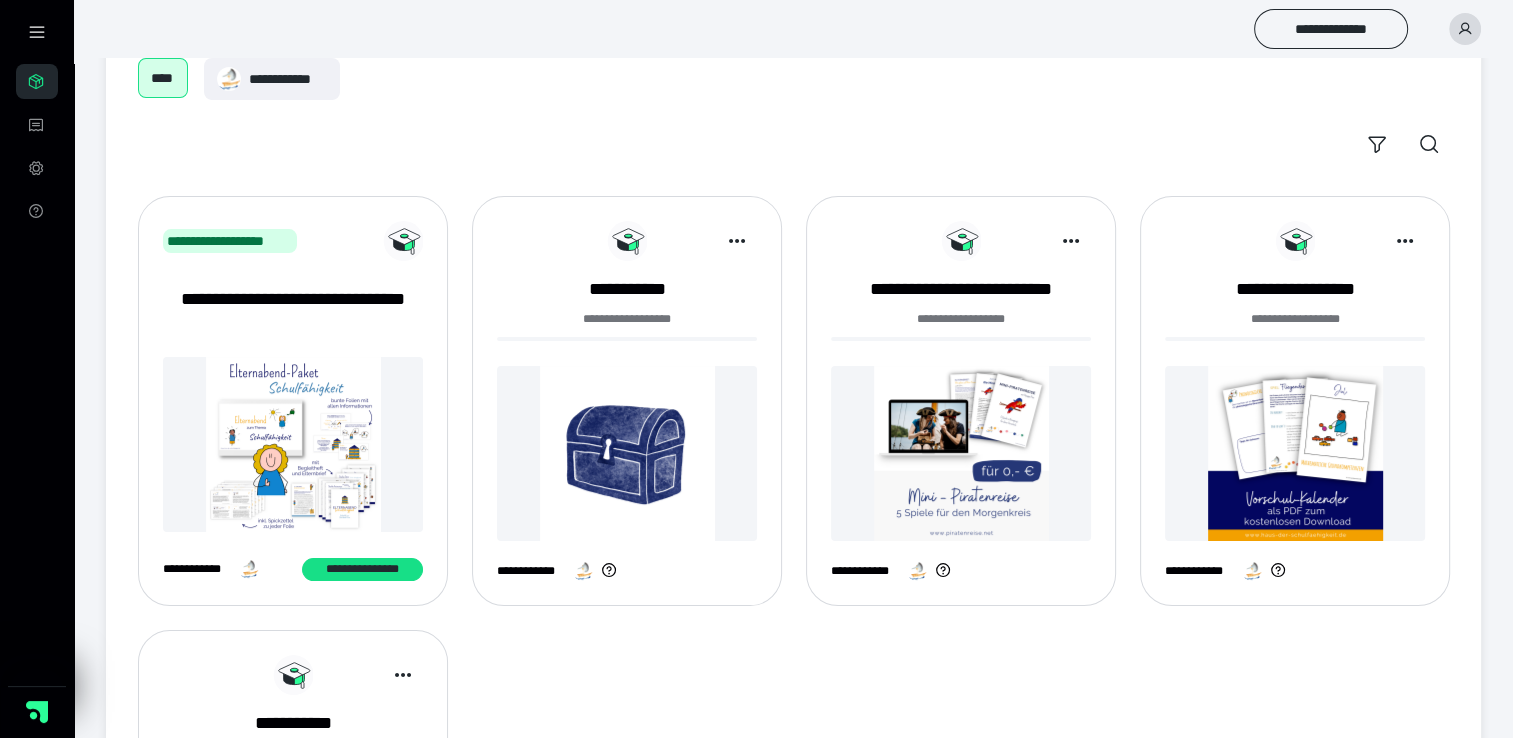 click at bounding box center [627, 453] 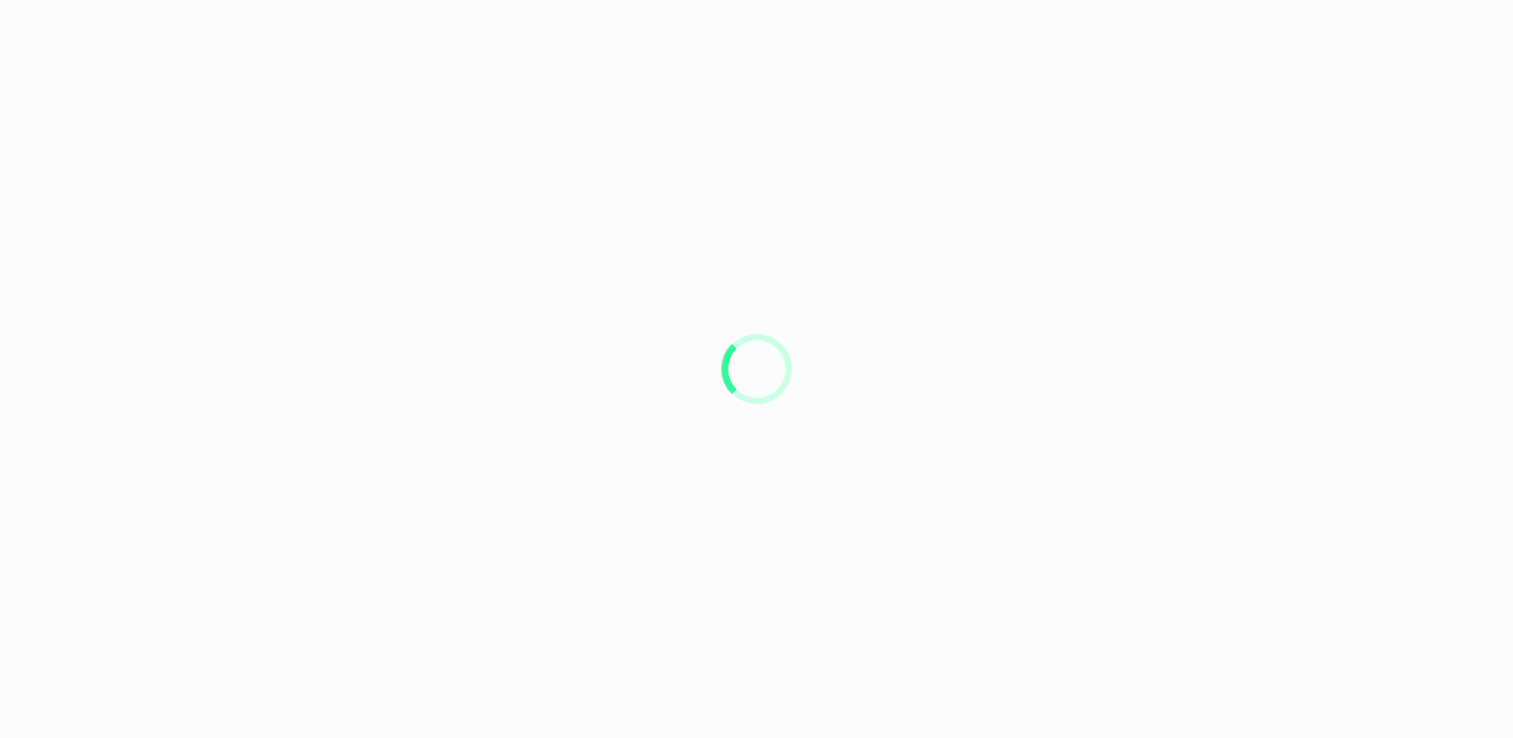 scroll, scrollTop: 0, scrollLeft: 0, axis: both 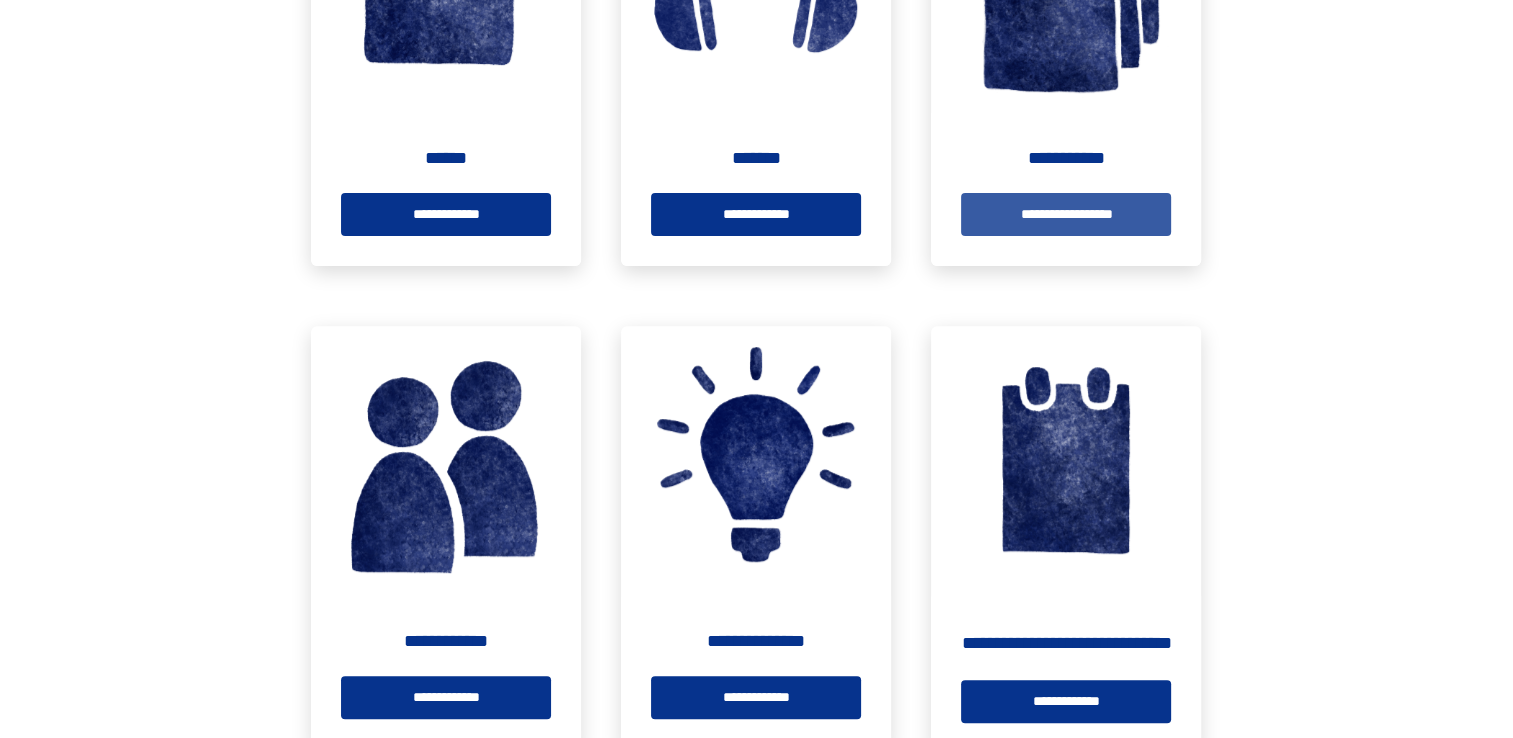 click on "**********" at bounding box center (1066, 214) 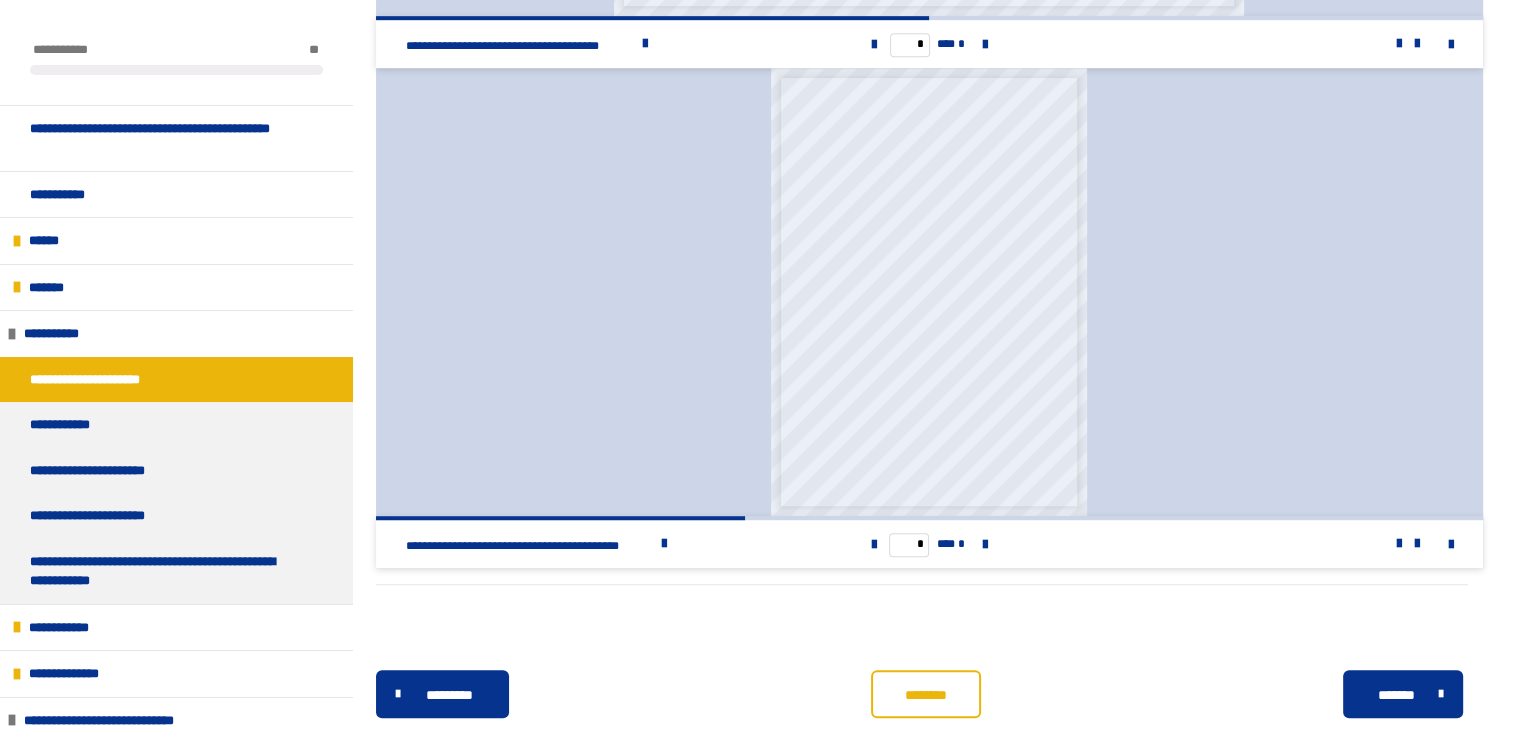 scroll, scrollTop: 1250, scrollLeft: 0, axis: vertical 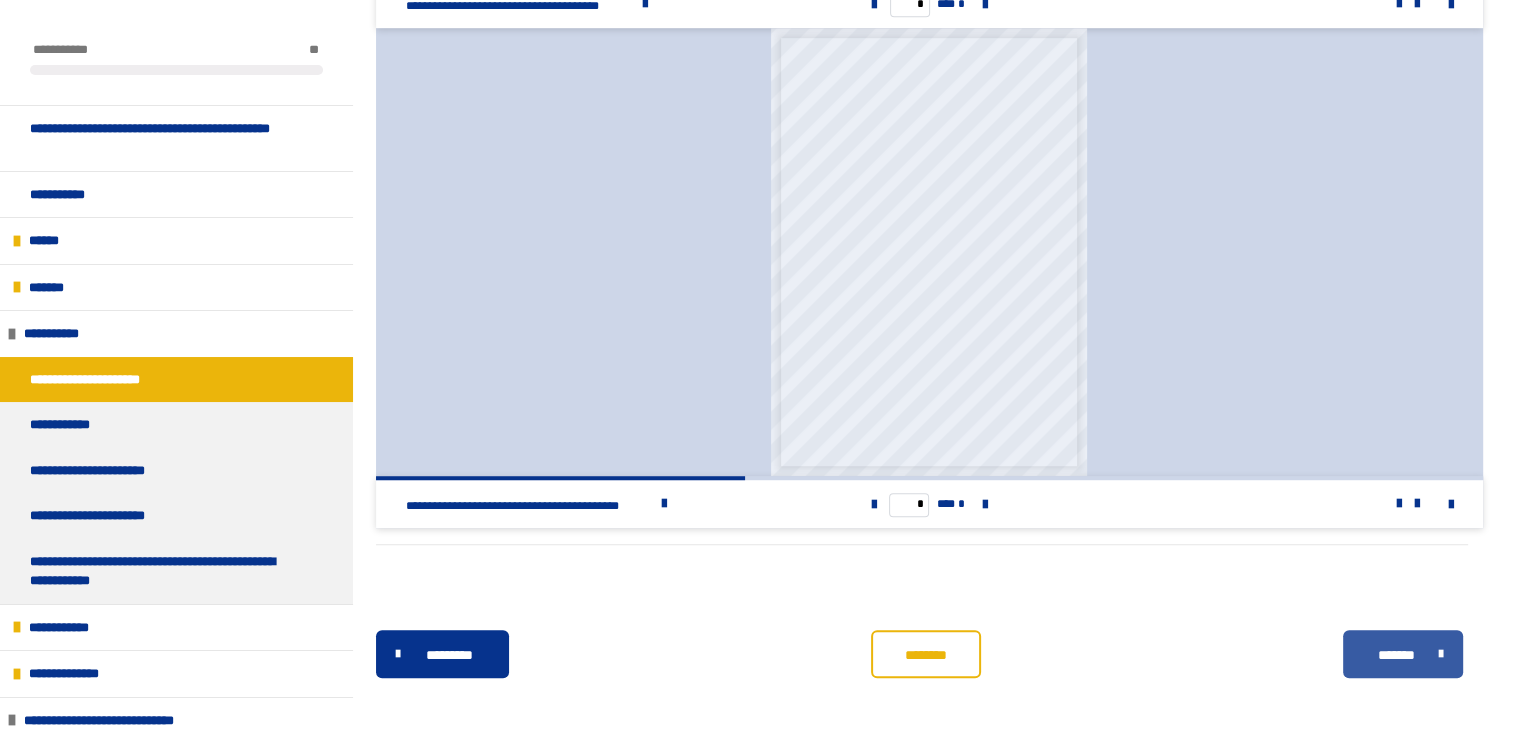 click on "*******" at bounding box center (1395, 655) 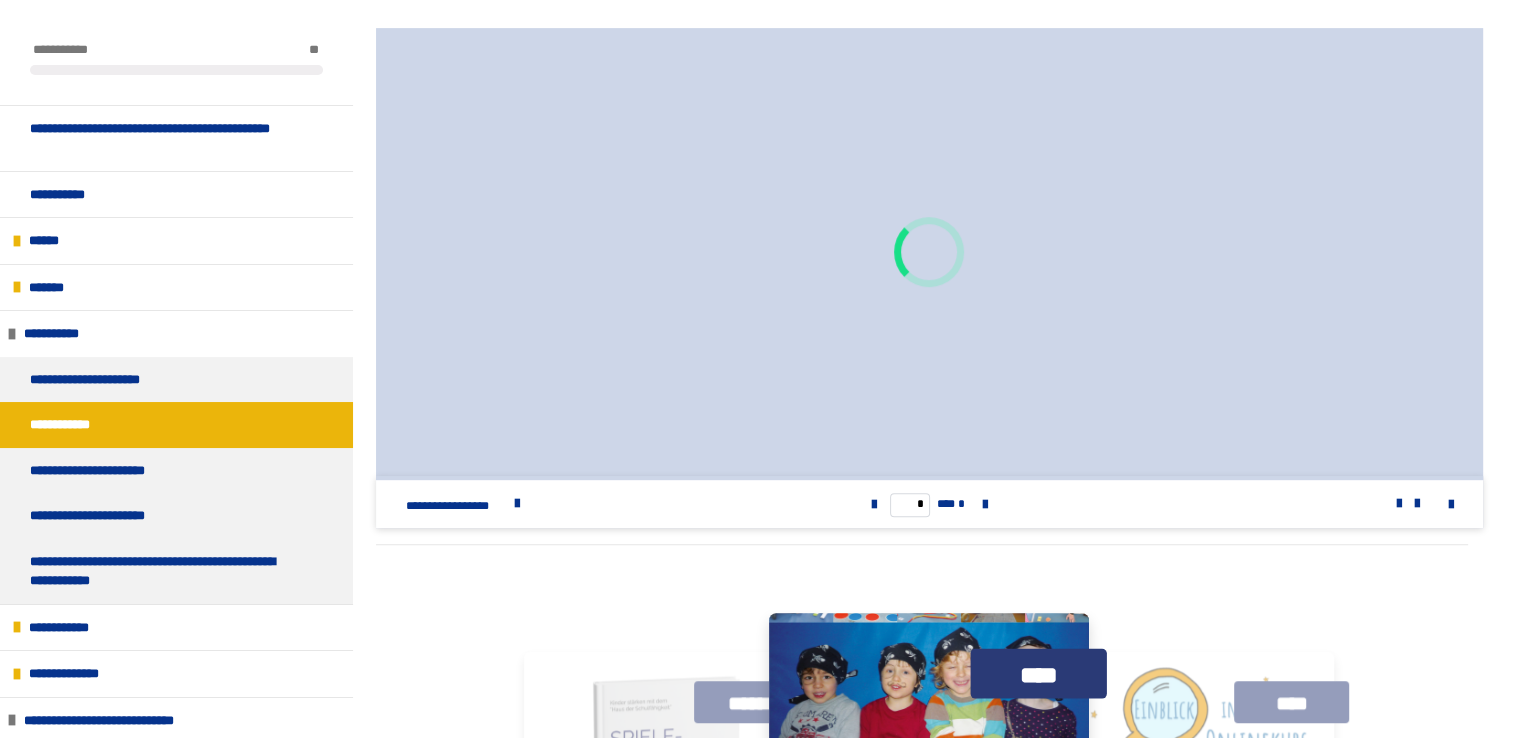 scroll, scrollTop: 1250, scrollLeft: 0, axis: vertical 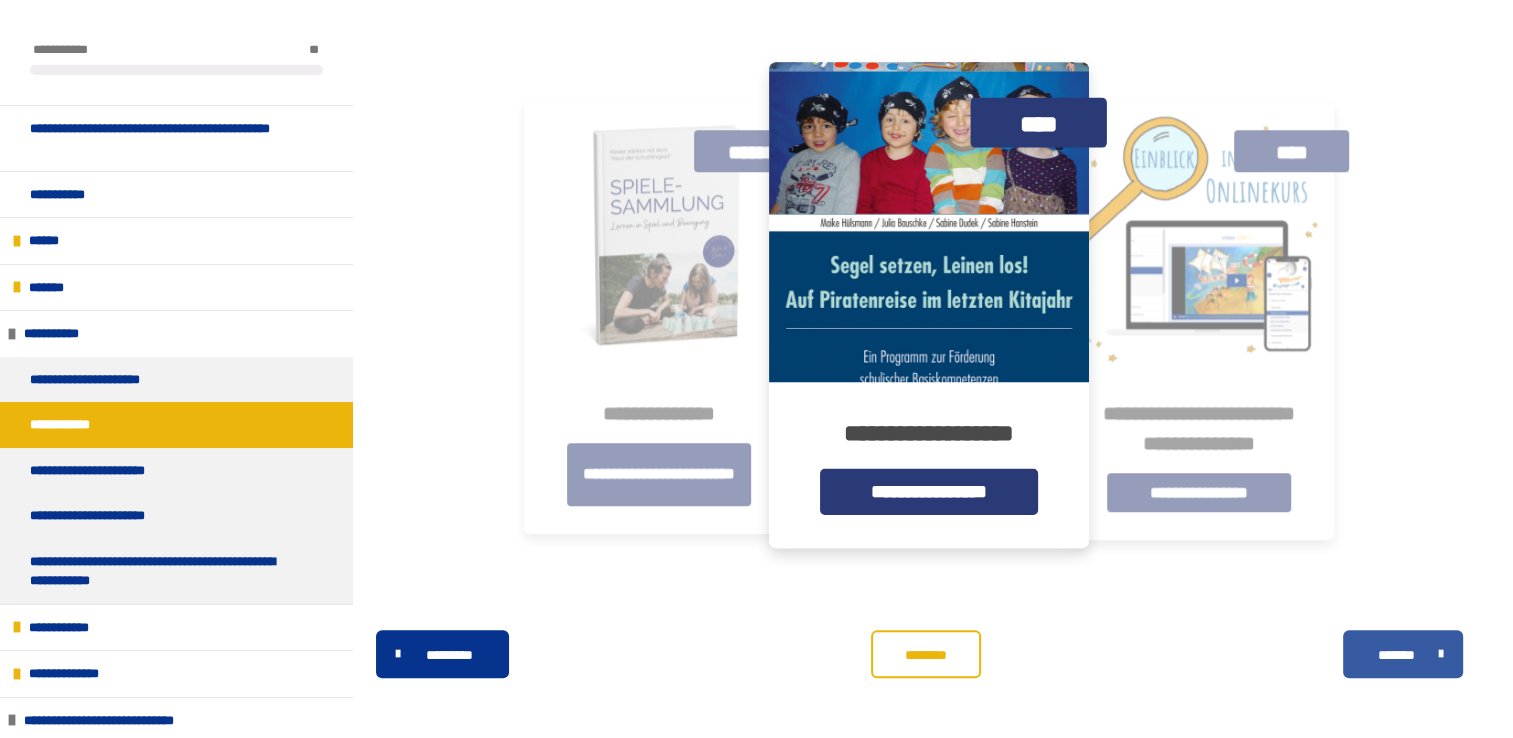 click on "*******" at bounding box center [1395, 655] 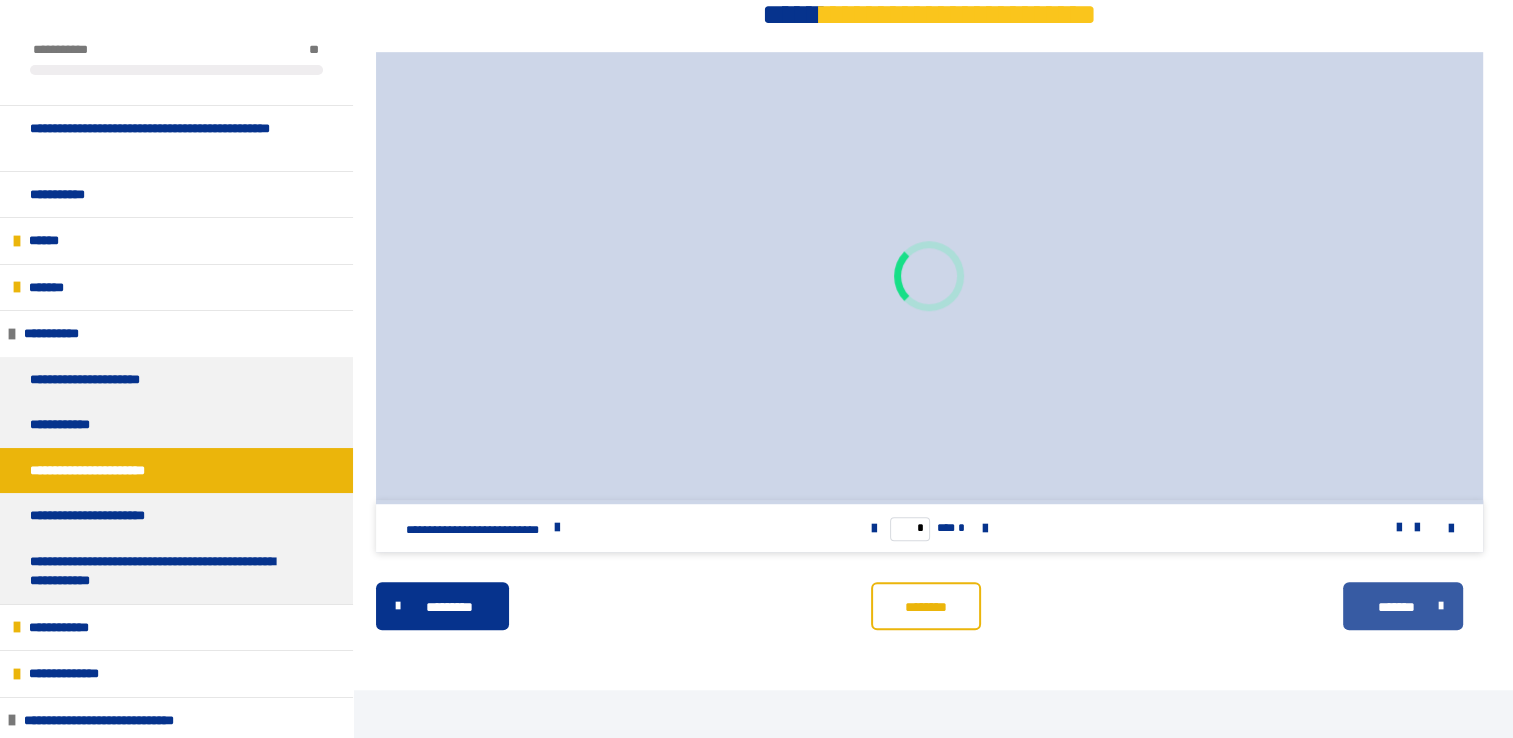 scroll, scrollTop: 1437, scrollLeft: 0, axis: vertical 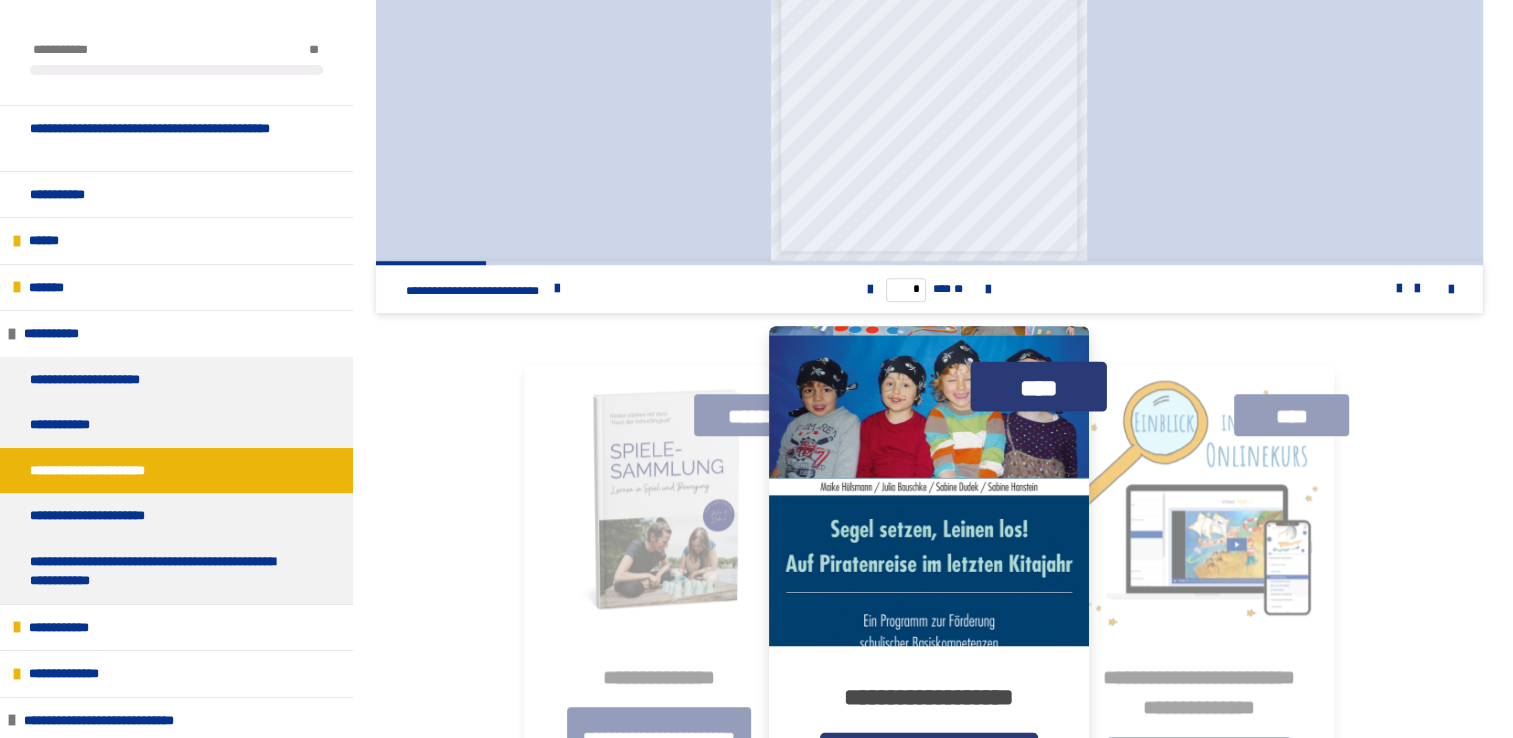 drag, startPoint x: 1504, startPoint y: 538, endPoint x: 1479, endPoint y: 442, distance: 99.20181 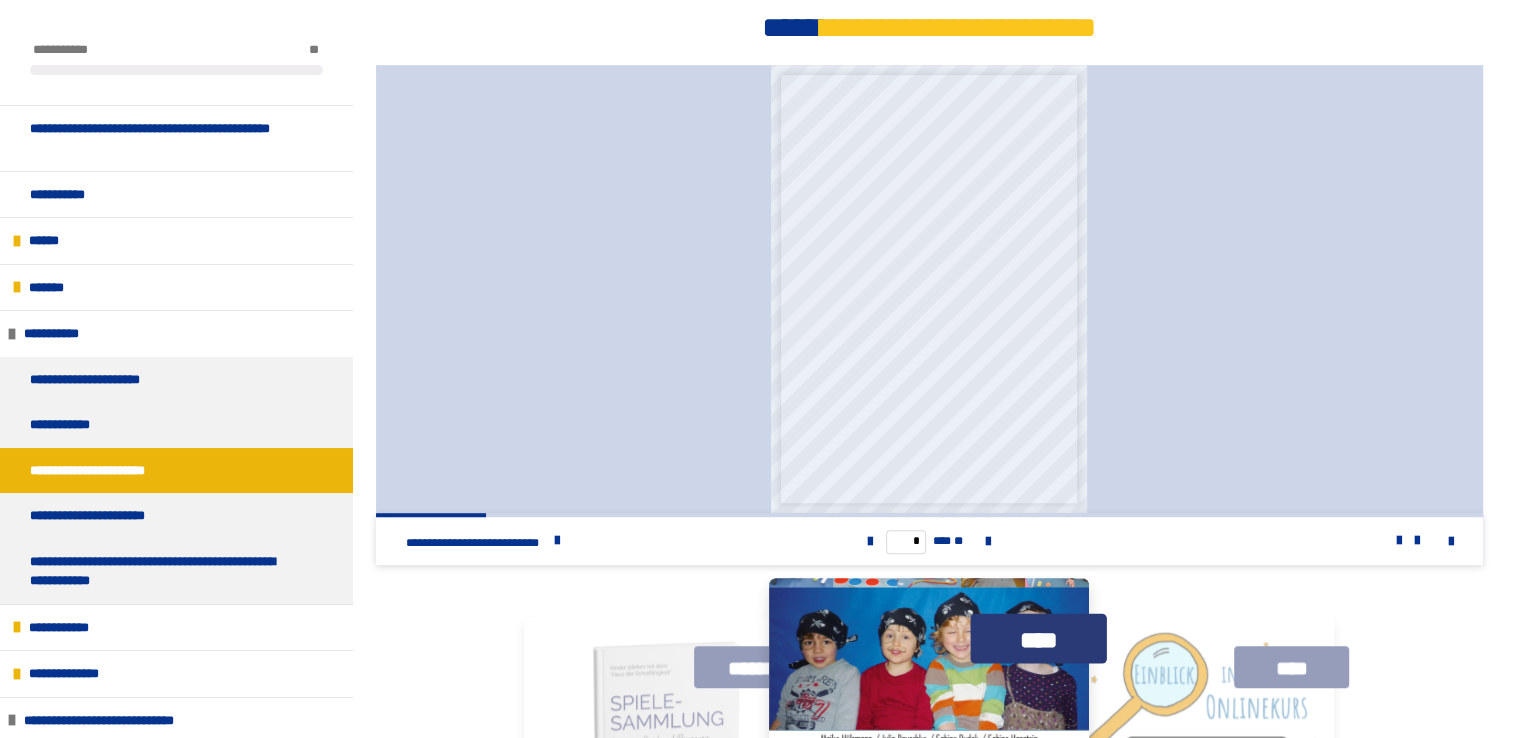 scroll, scrollTop: 1183, scrollLeft: 0, axis: vertical 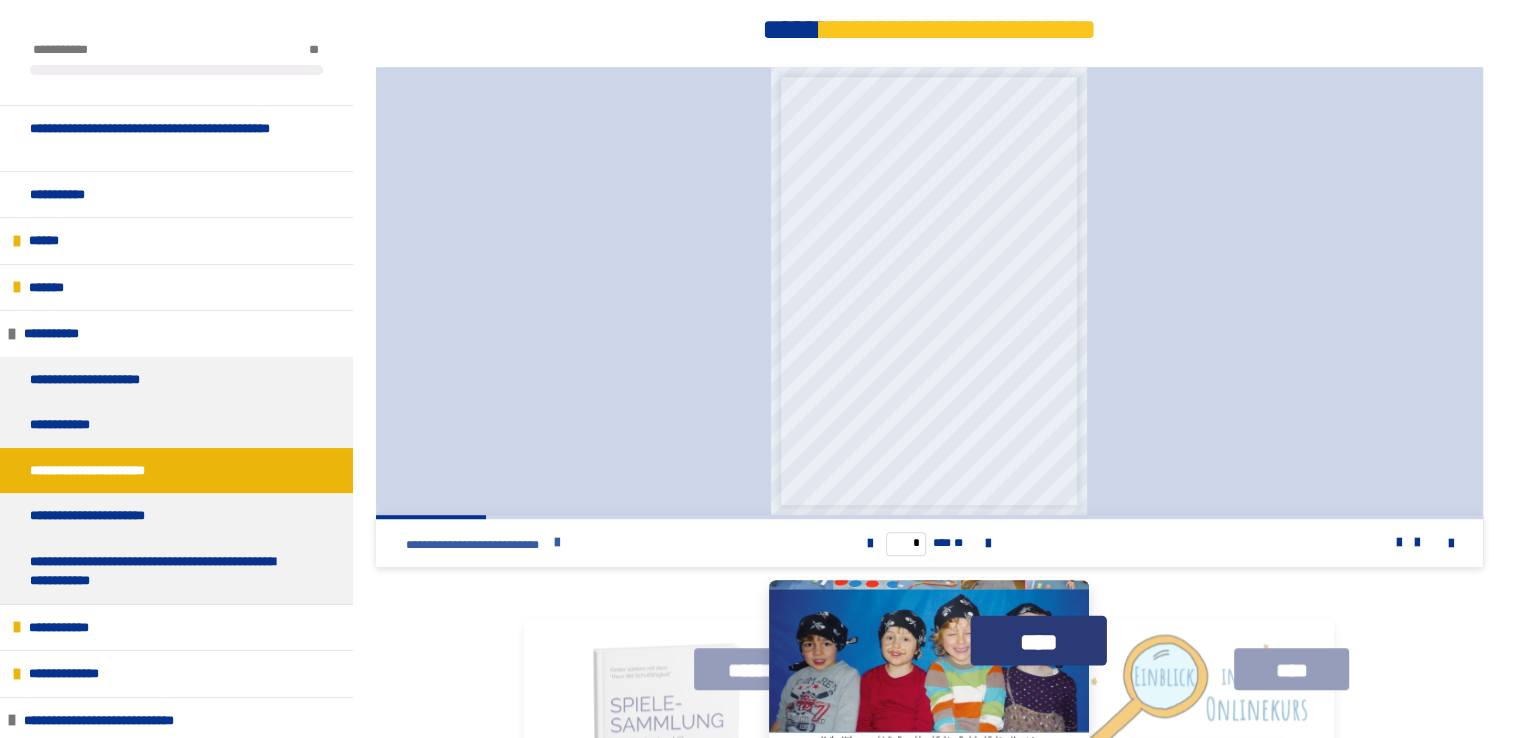 click at bounding box center [557, 543] 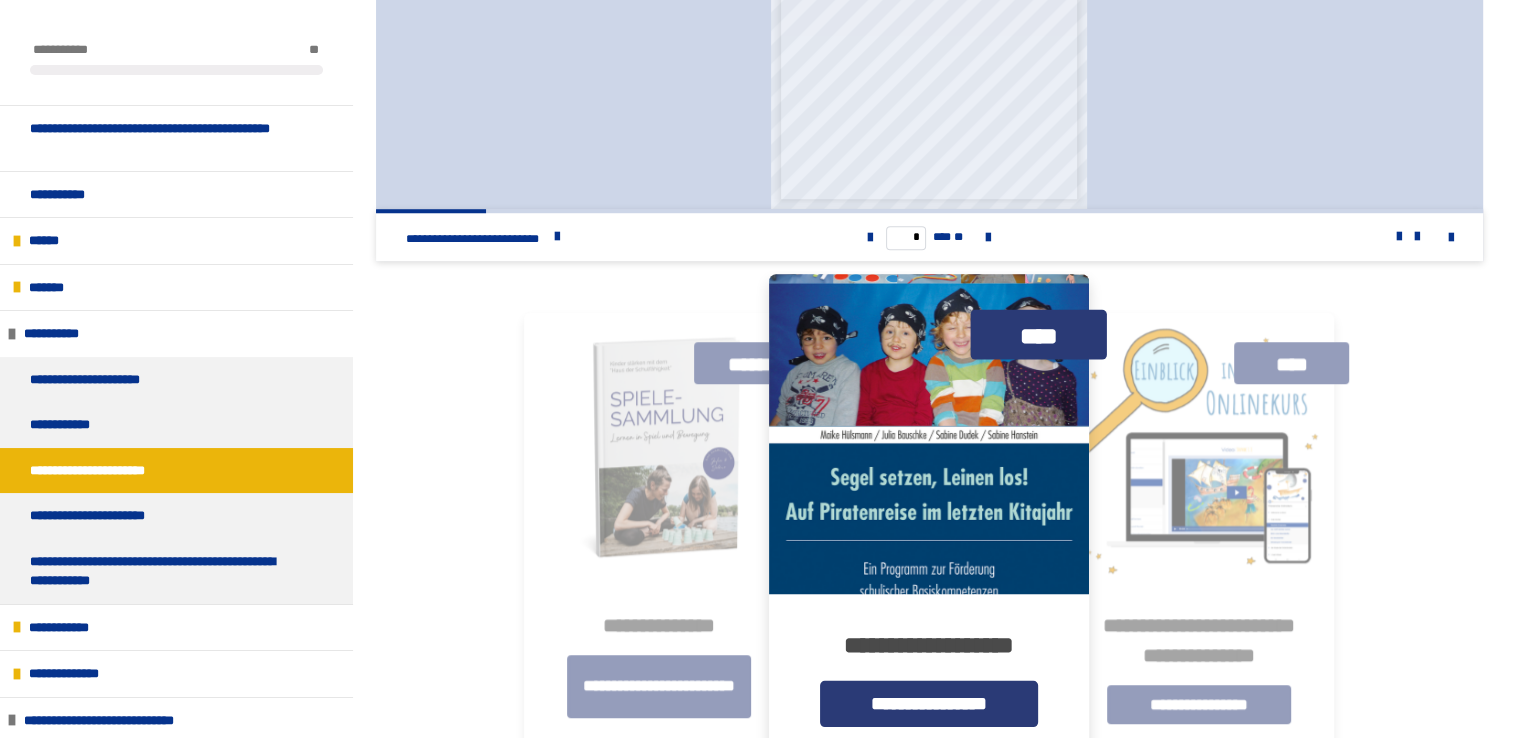 scroll, scrollTop: 1749, scrollLeft: 0, axis: vertical 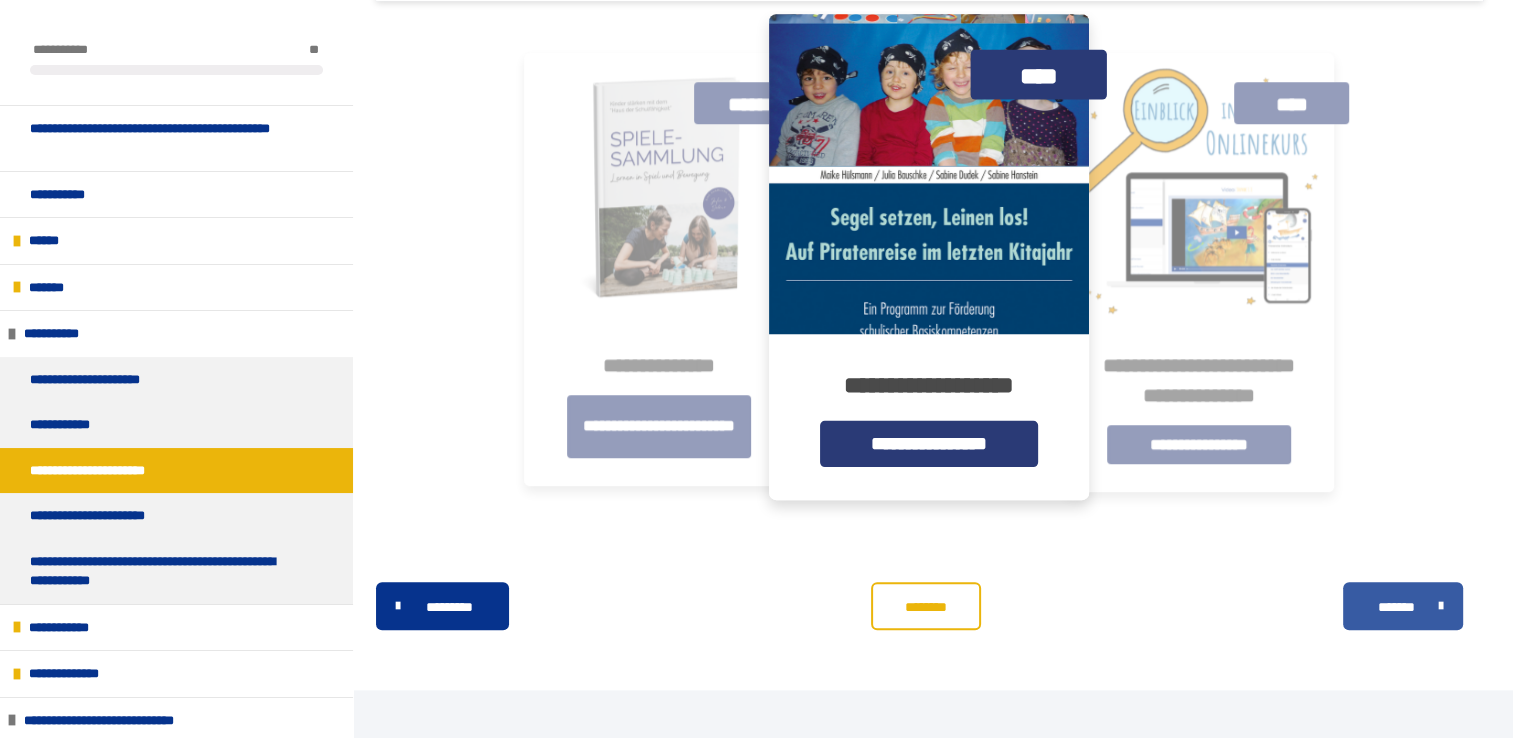 click at bounding box center (1436, 606) 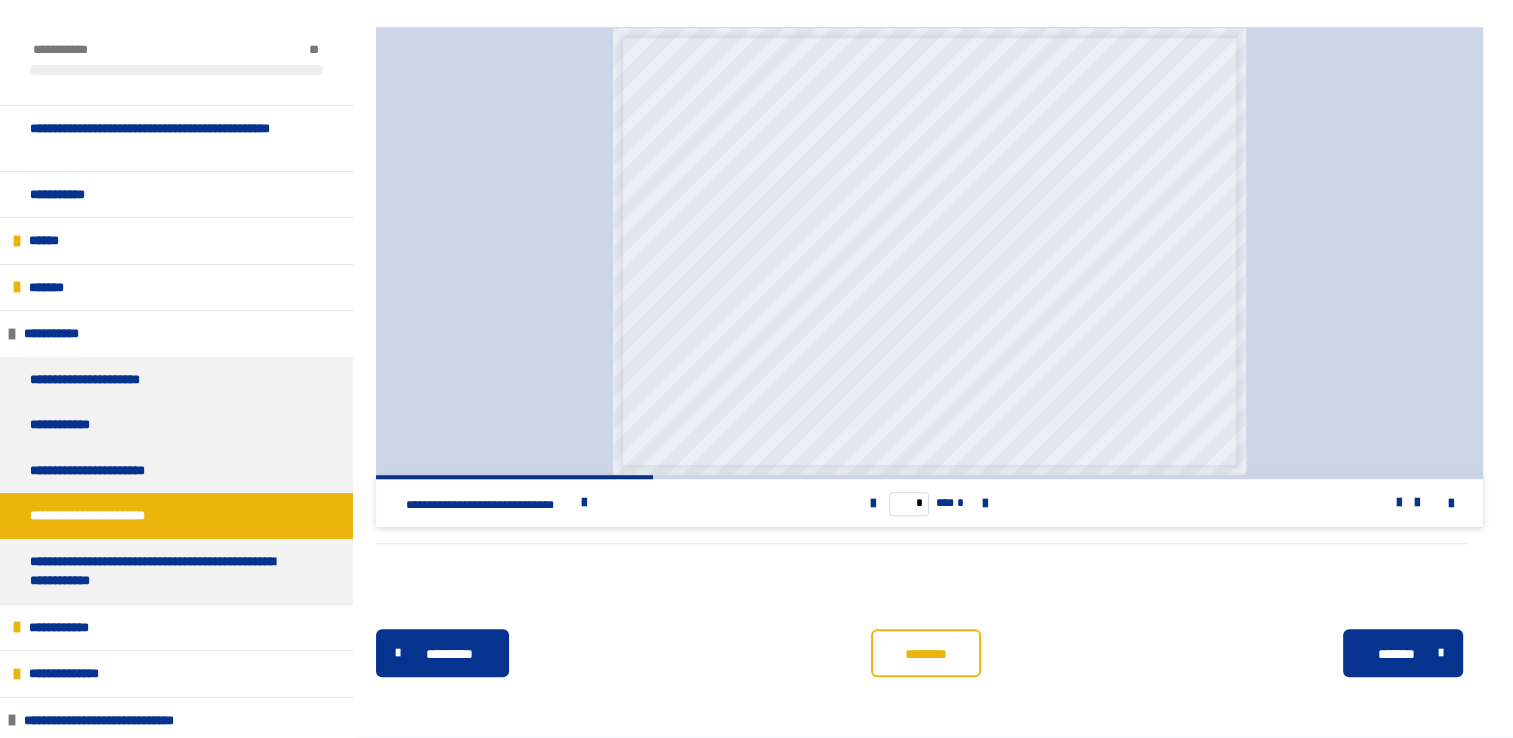 scroll, scrollTop: 1355, scrollLeft: 0, axis: vertical 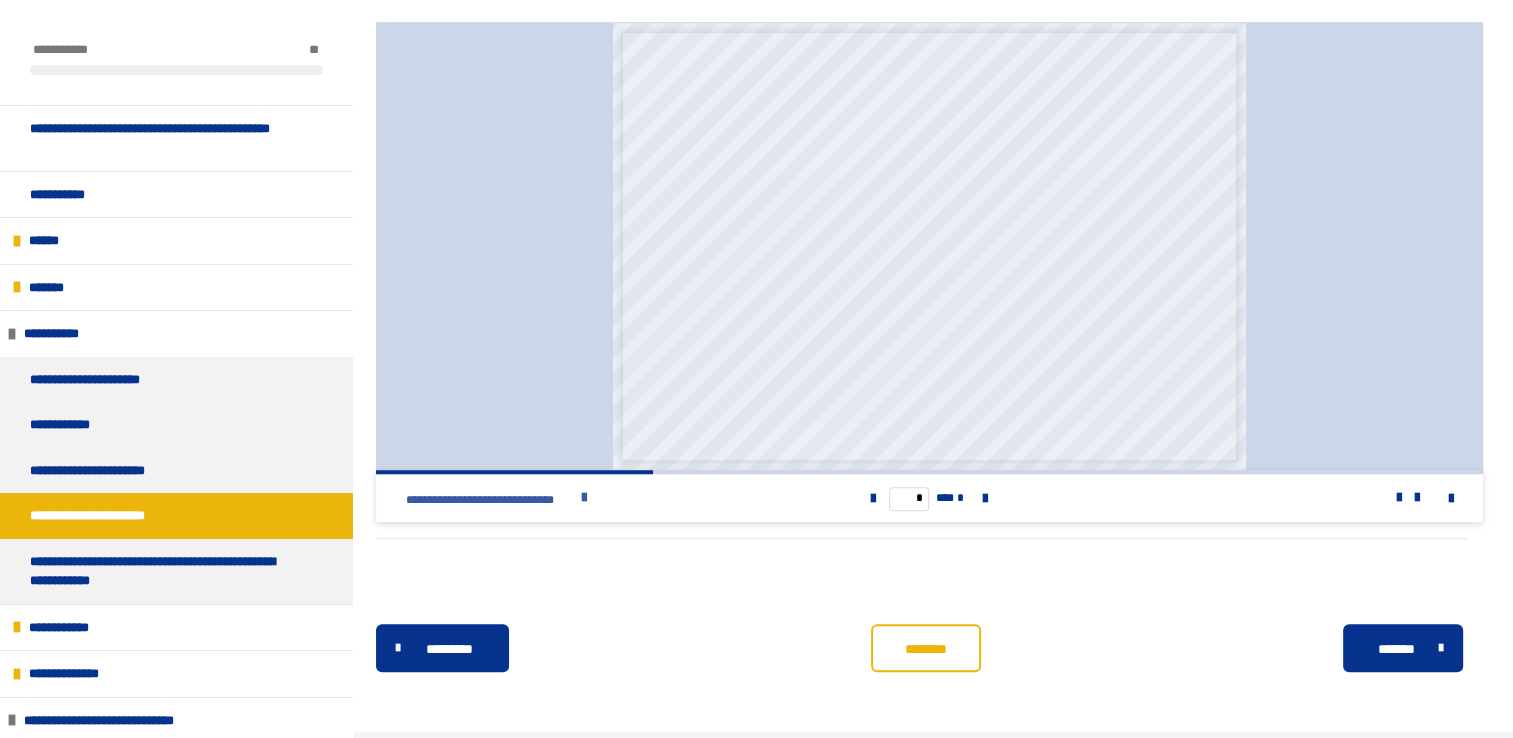 click at bounding box center [584, 498] 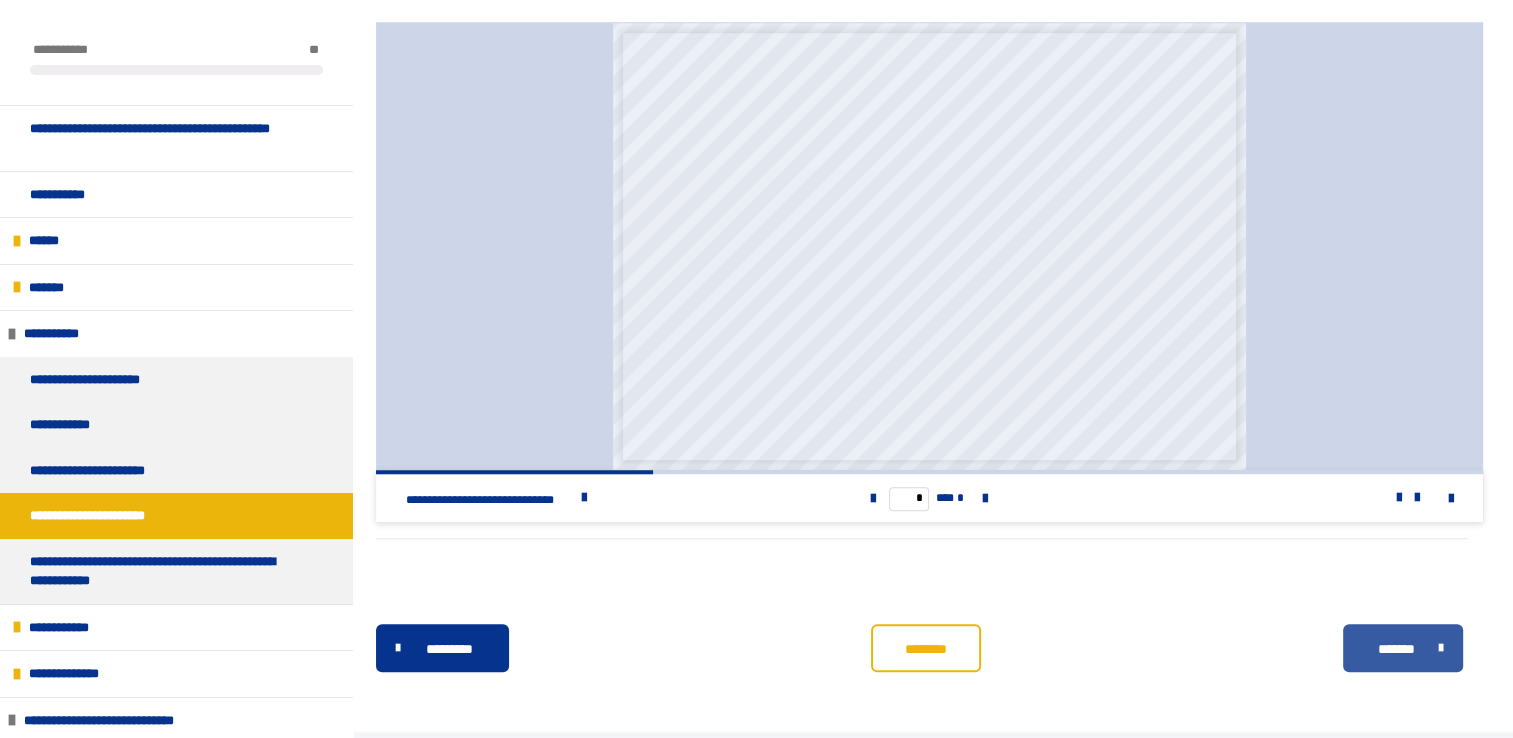 click on "*******" at bounding box center [1402, 648] 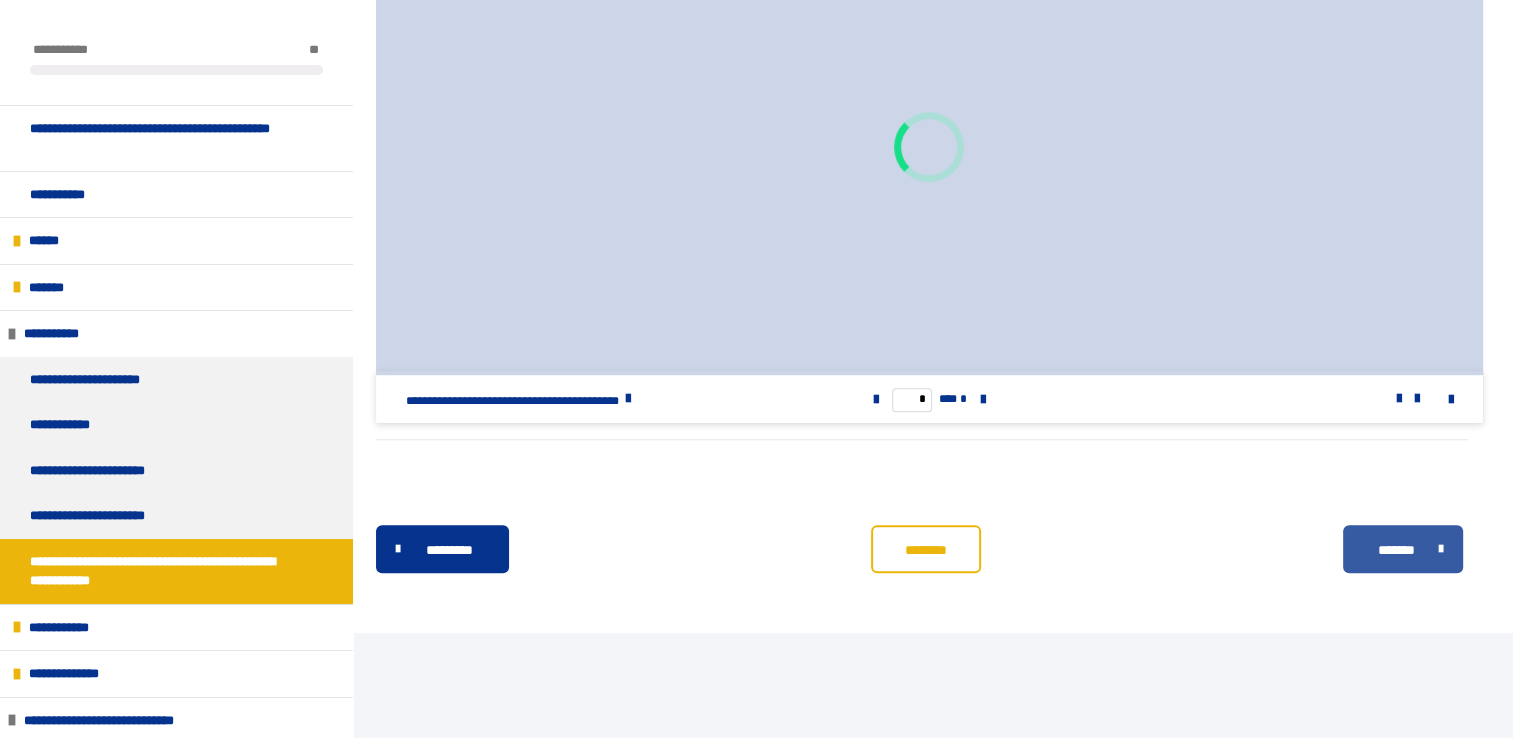 scroll, scrollTop: 1095, scrollLeft: 0, axis: vertical 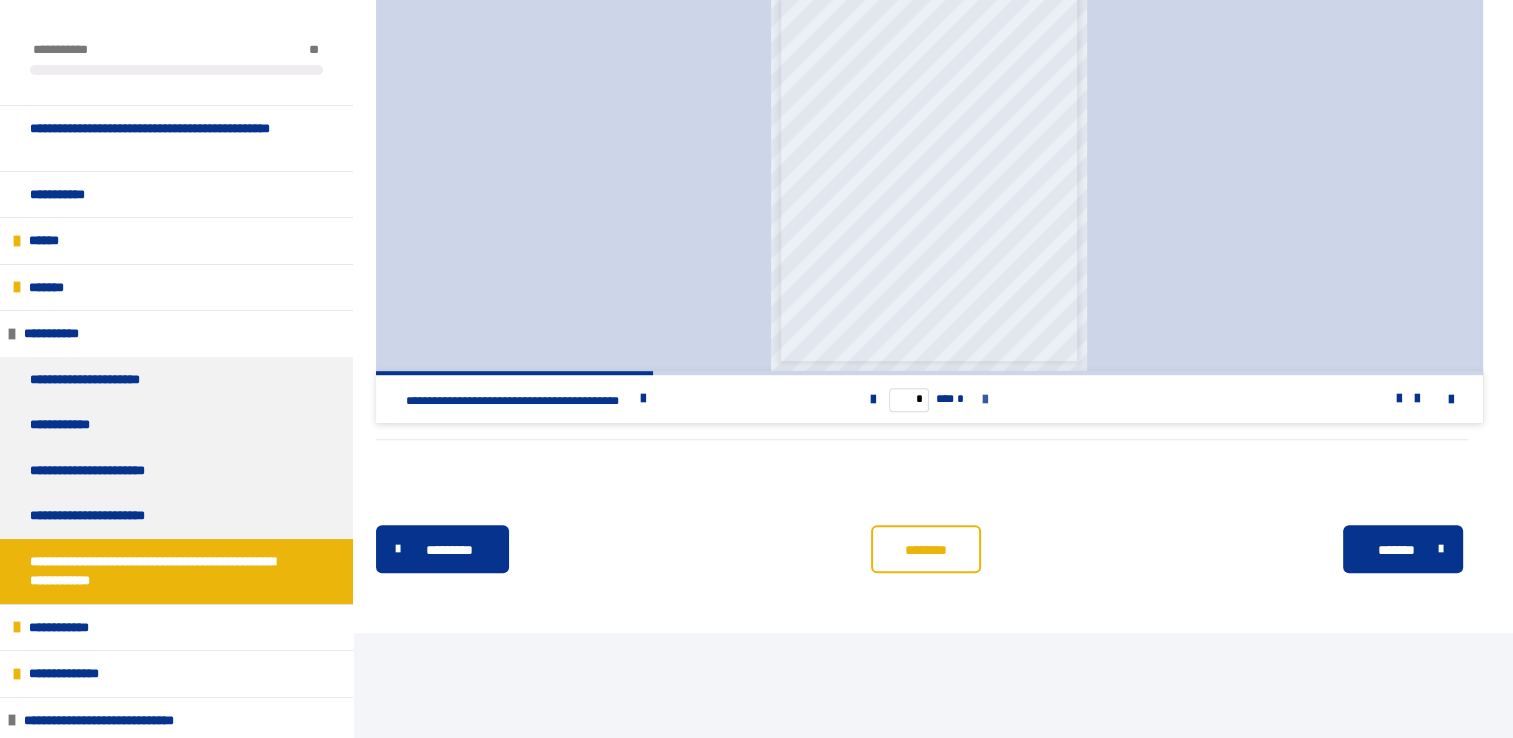 click at bounding box center (985, 400) 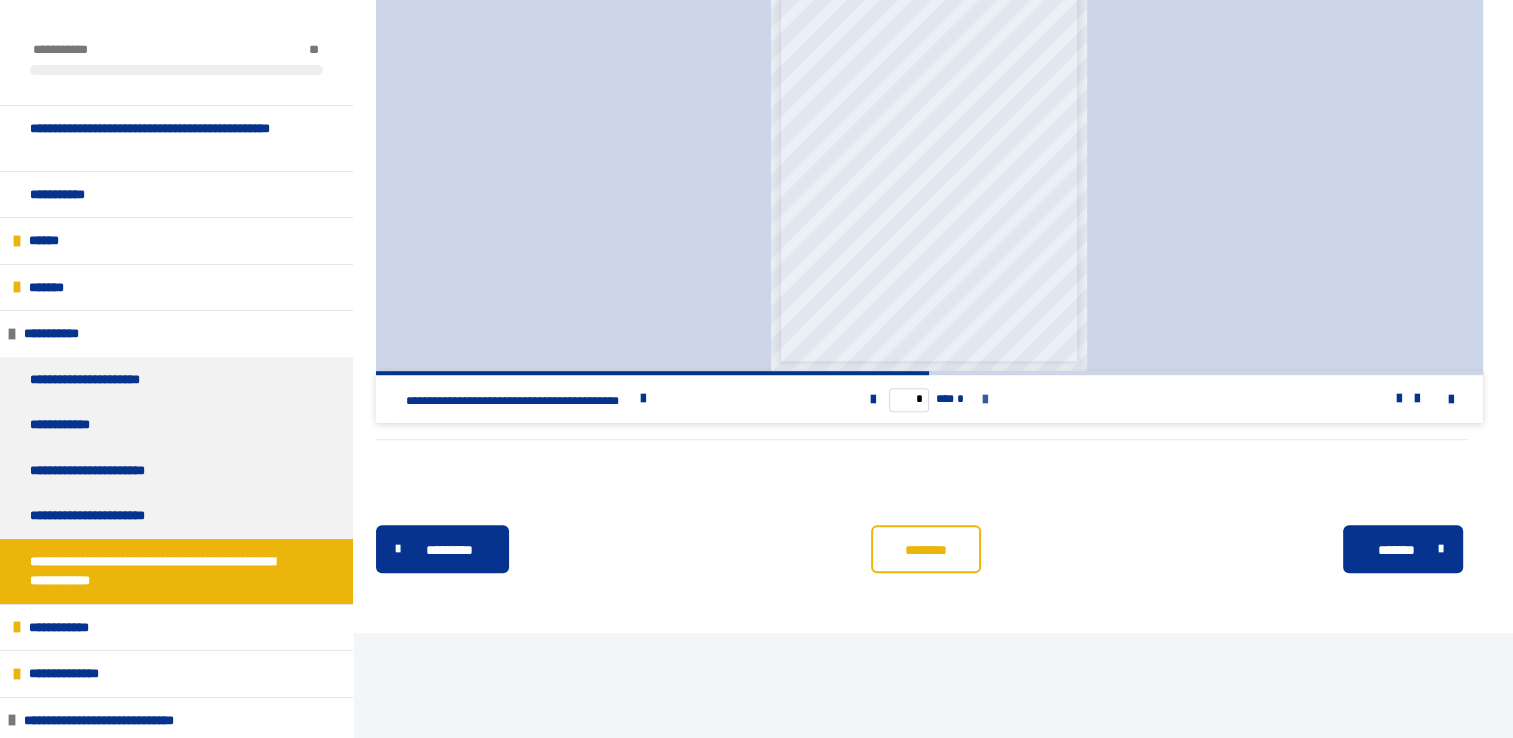 click at bounding box center [985, 400] 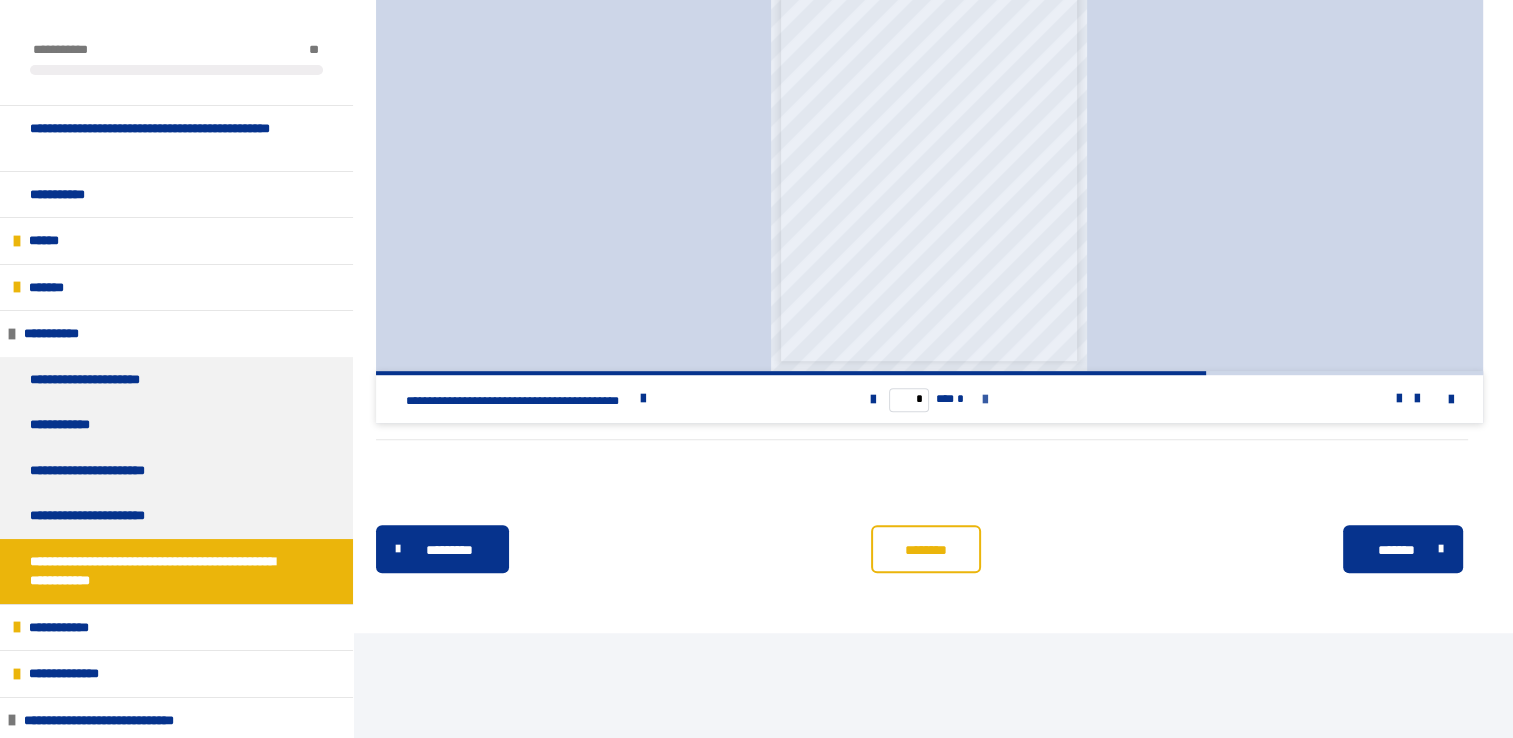 click at bounding box center [985, 400] 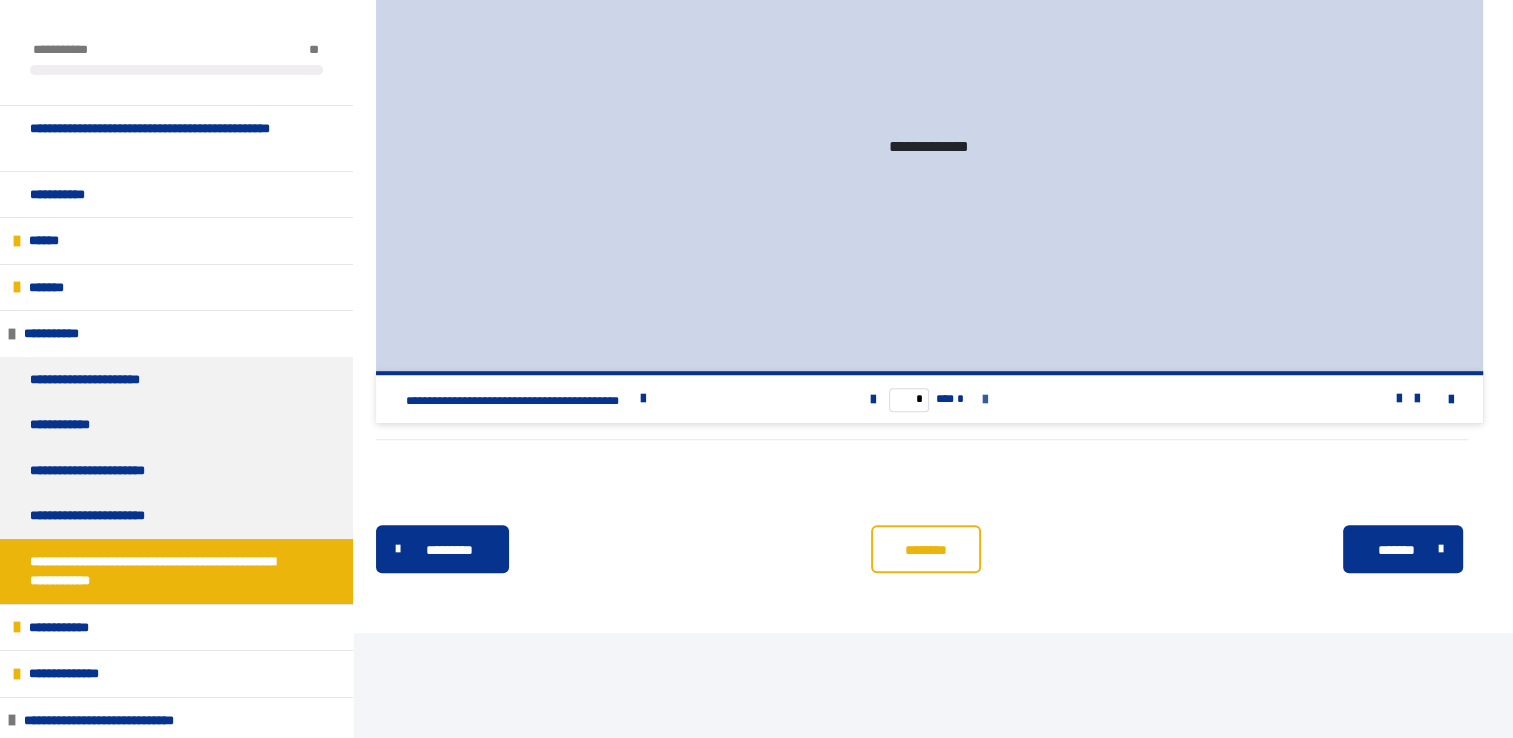 type on "*" 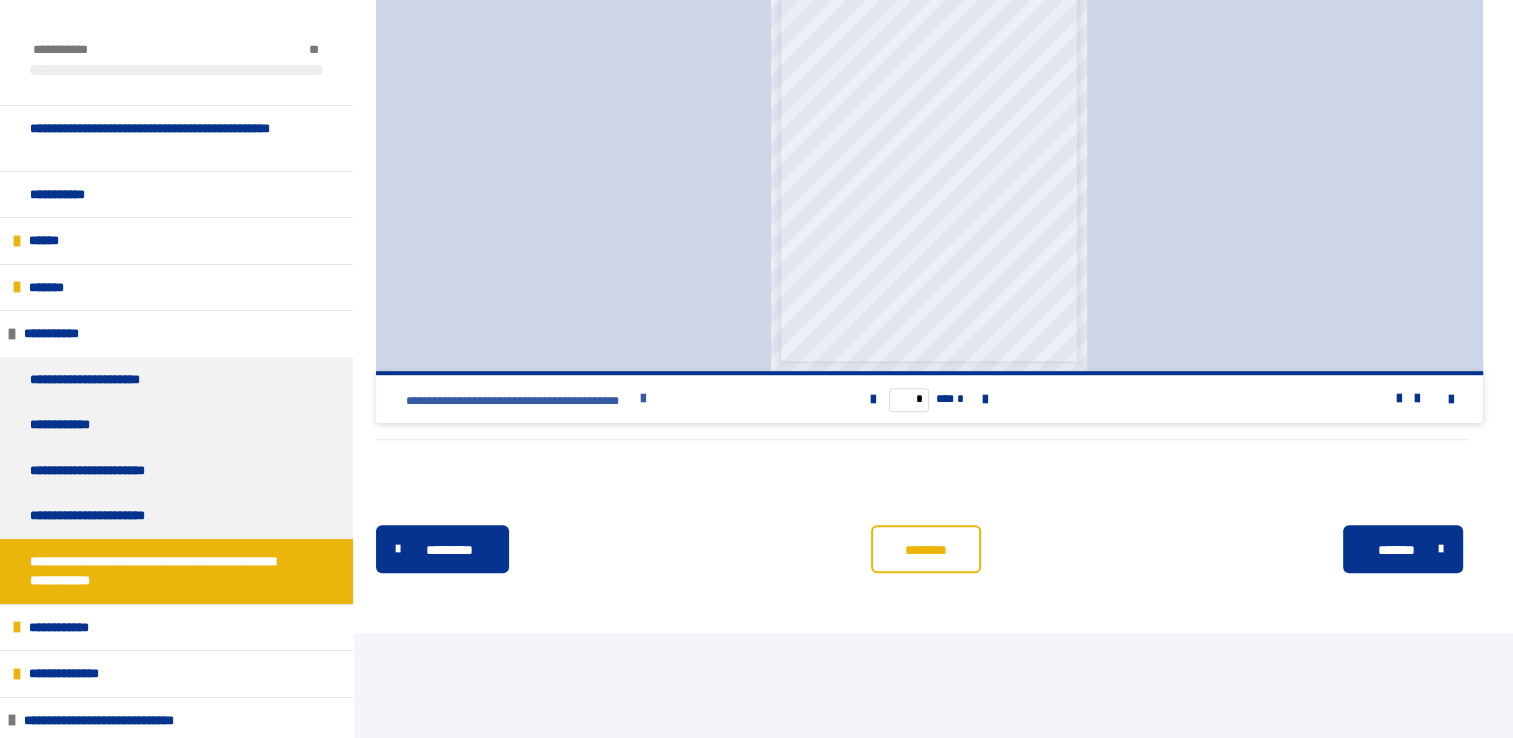 click at bounding box center (643, 399) 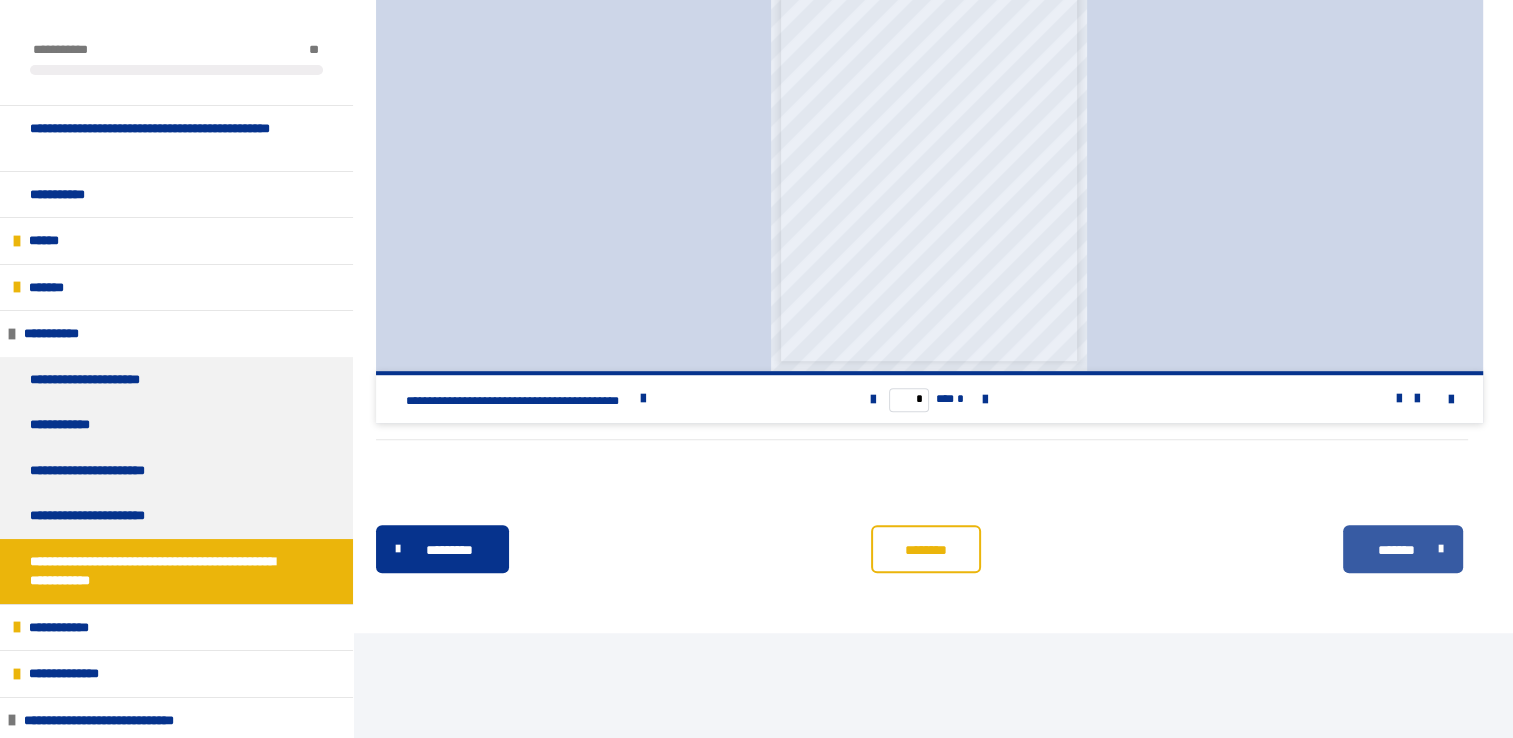 click on "*******" at bounding box center [1402, 549] 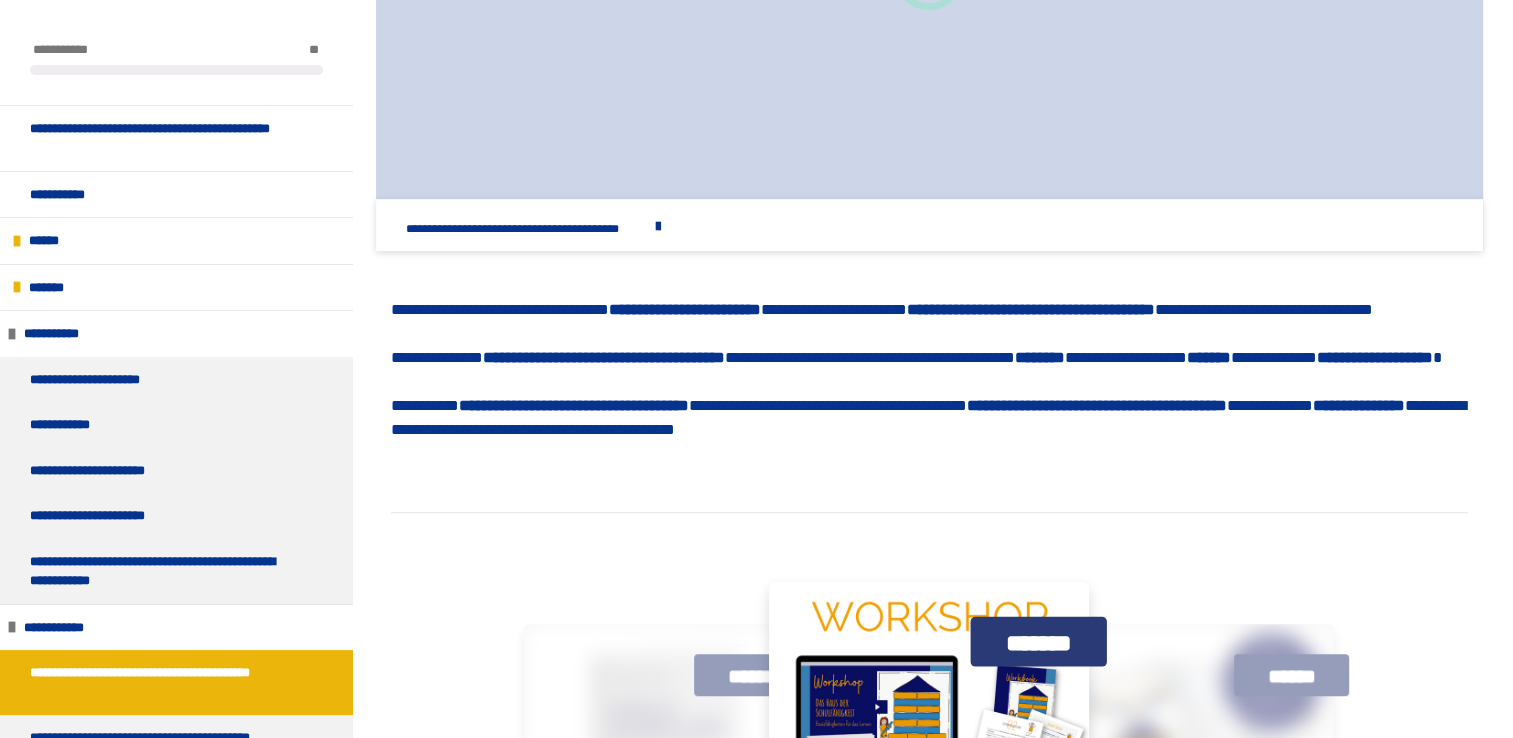 scroll, scrollTop: 1103, scrollLeft: 0, axis: vertical 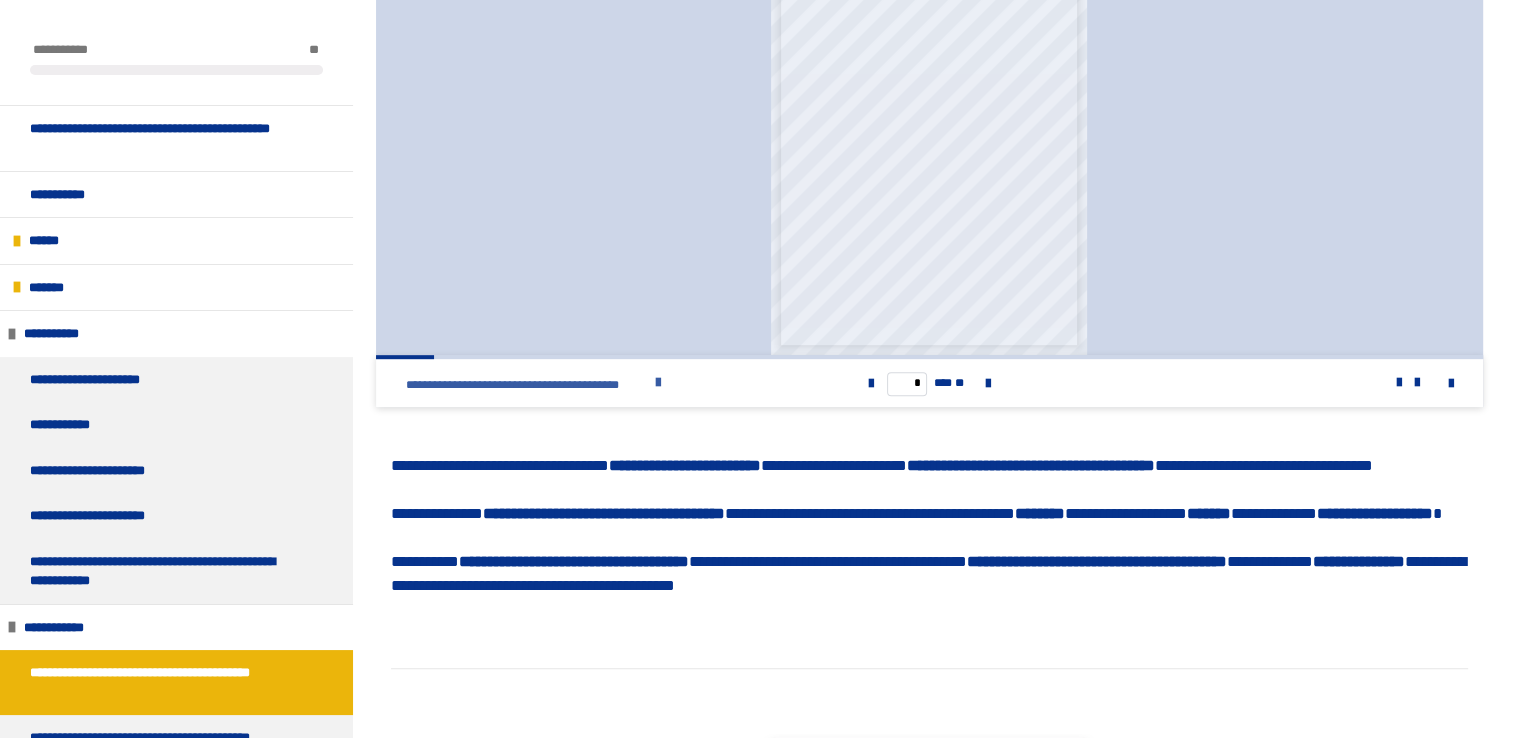 click on "**********" at bounding box center (527, 385) 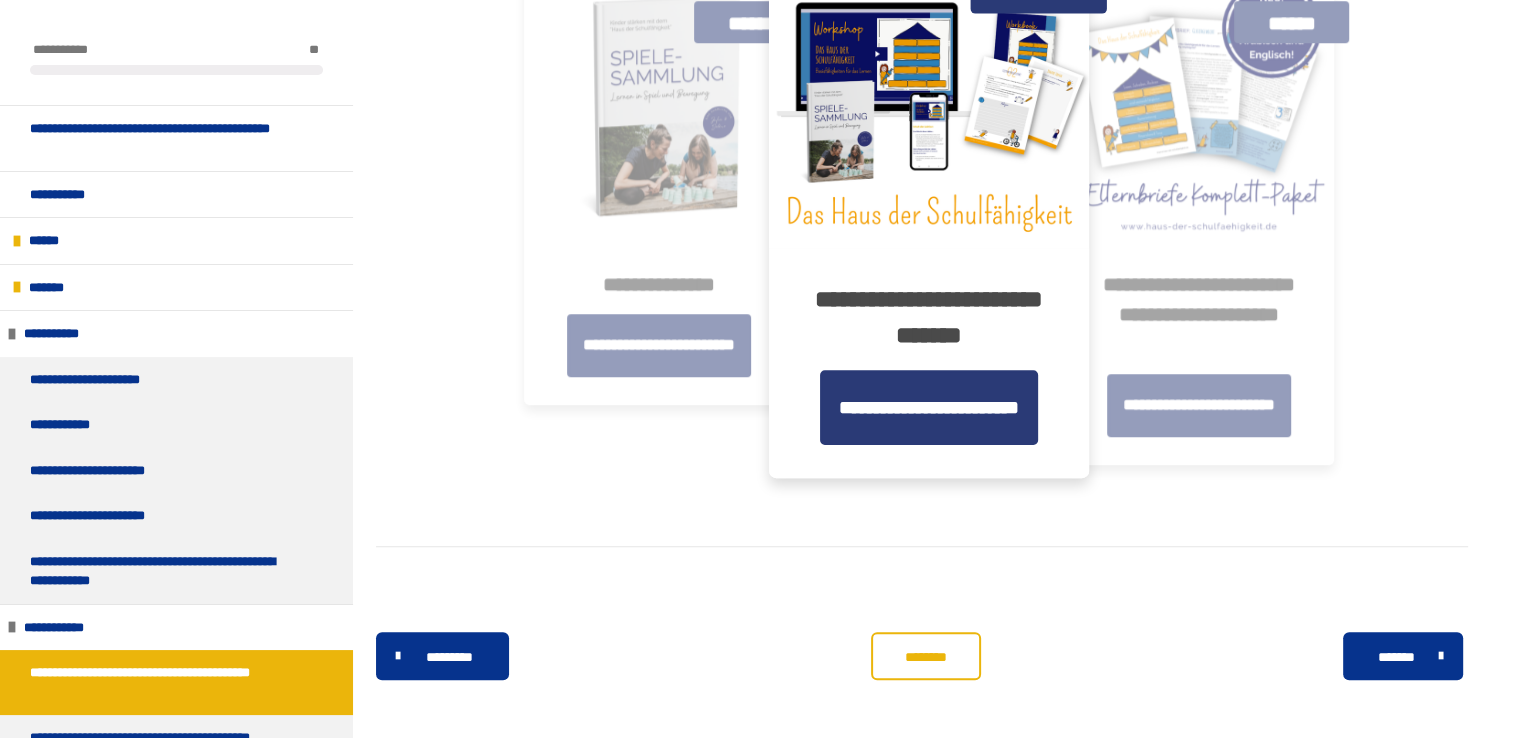 scroll, scrollTop: 1802, scrollLeft: 0, axis: vertical 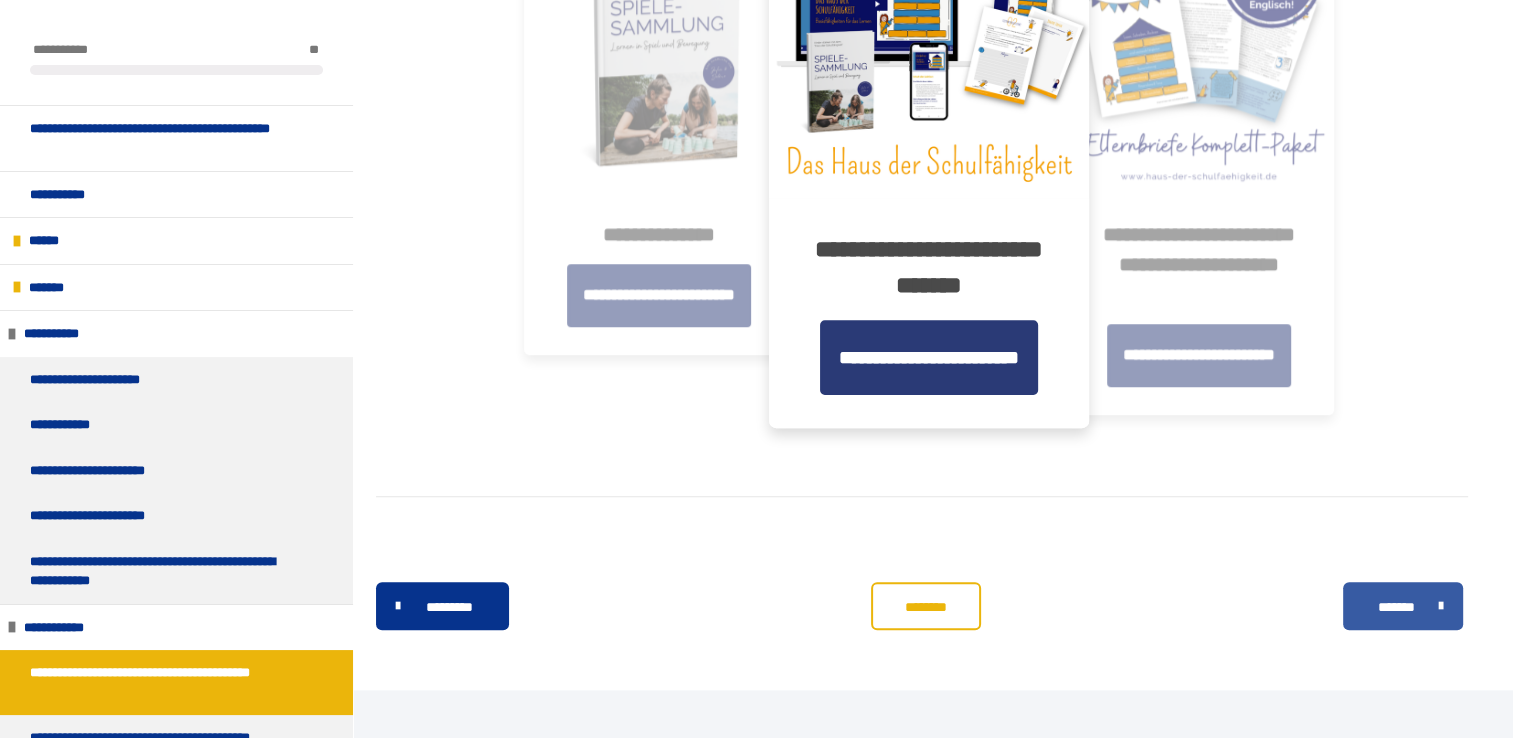 click on "*******" at bounding box center (1395, 607) 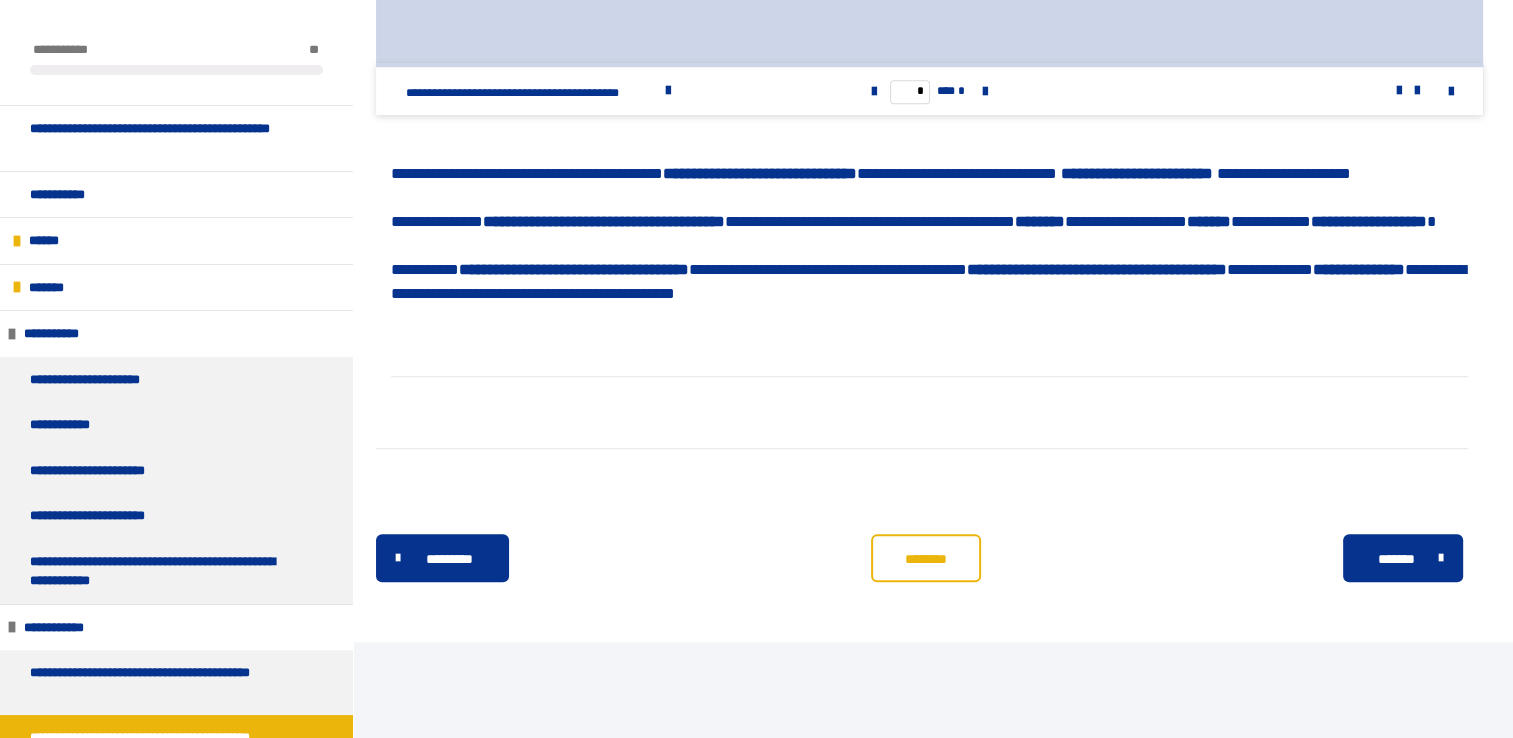 scroll, scrollTop: 1802, scrollLeft: 0, axis: vertical 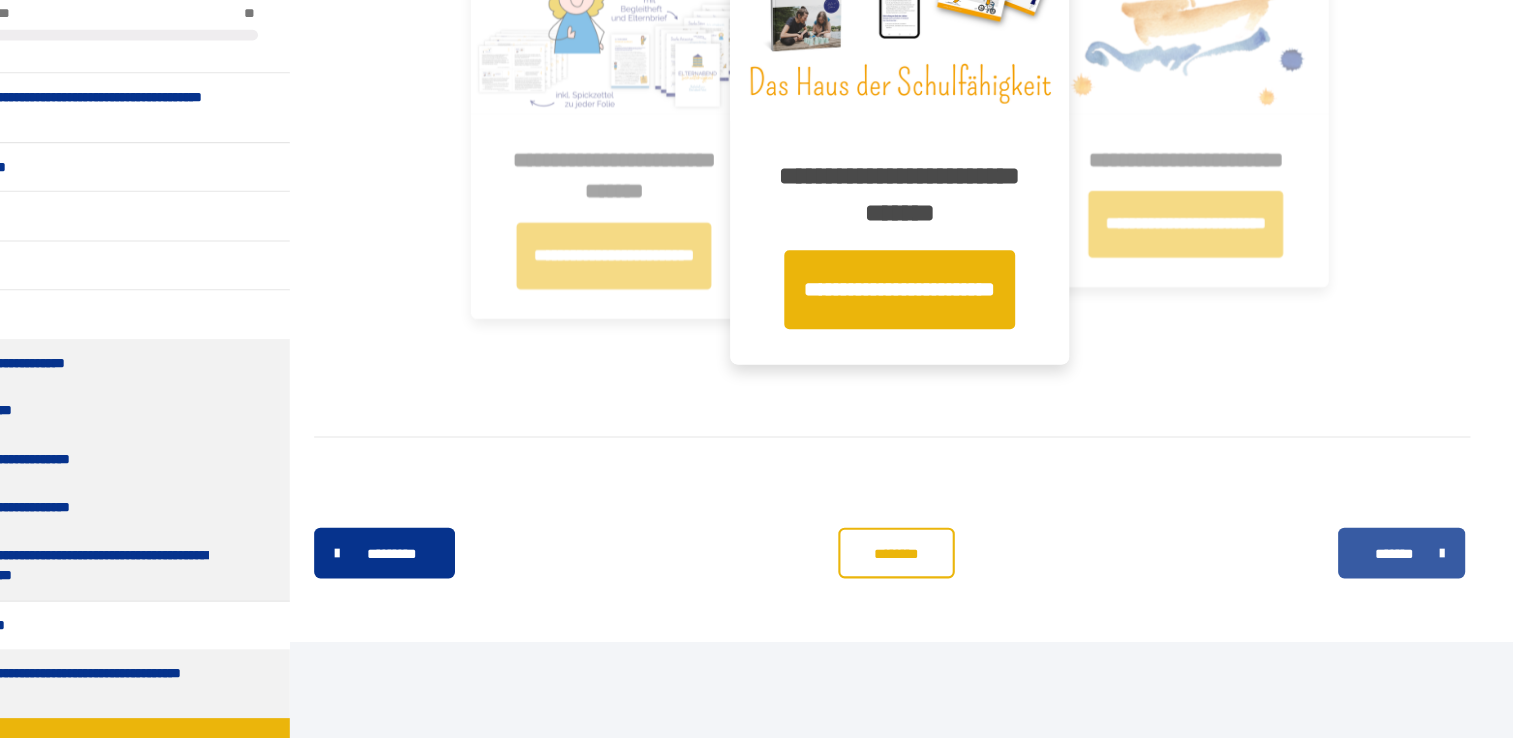 click on "*******" at bounding box center (1395, 560) 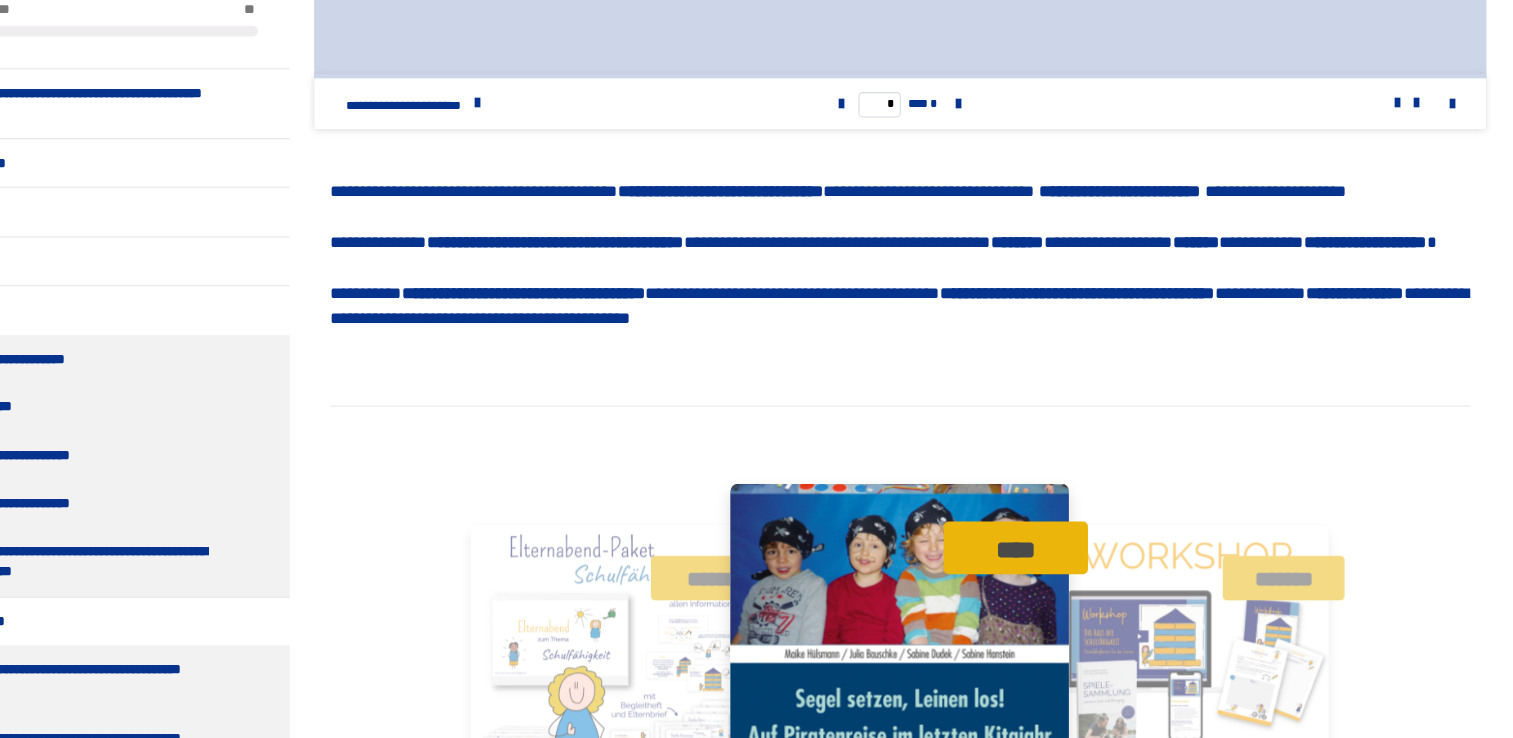 scroll, scrollTop: 1778, scrollLeft: 0, axis: vertical 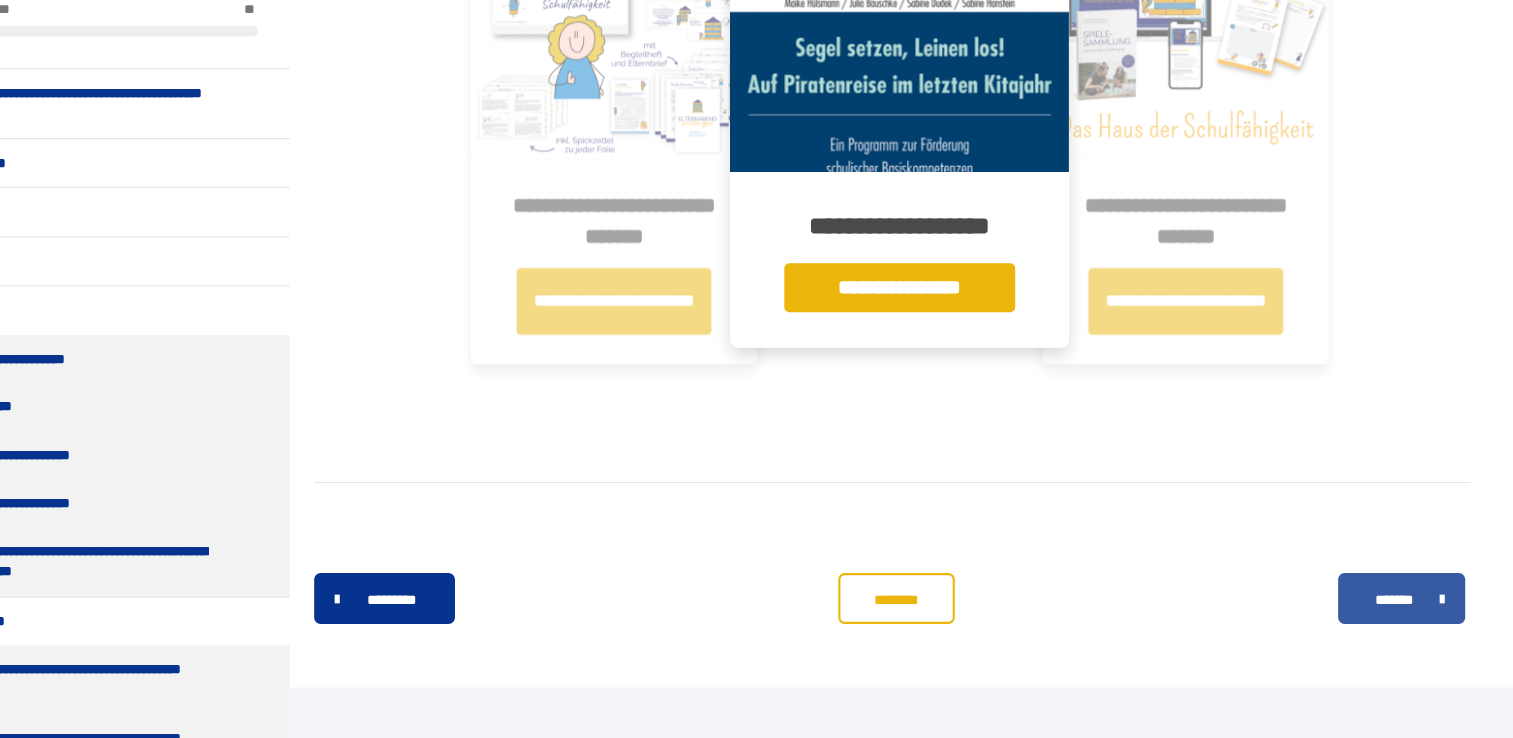 click on "*******" at bounding box center (1395, 607) 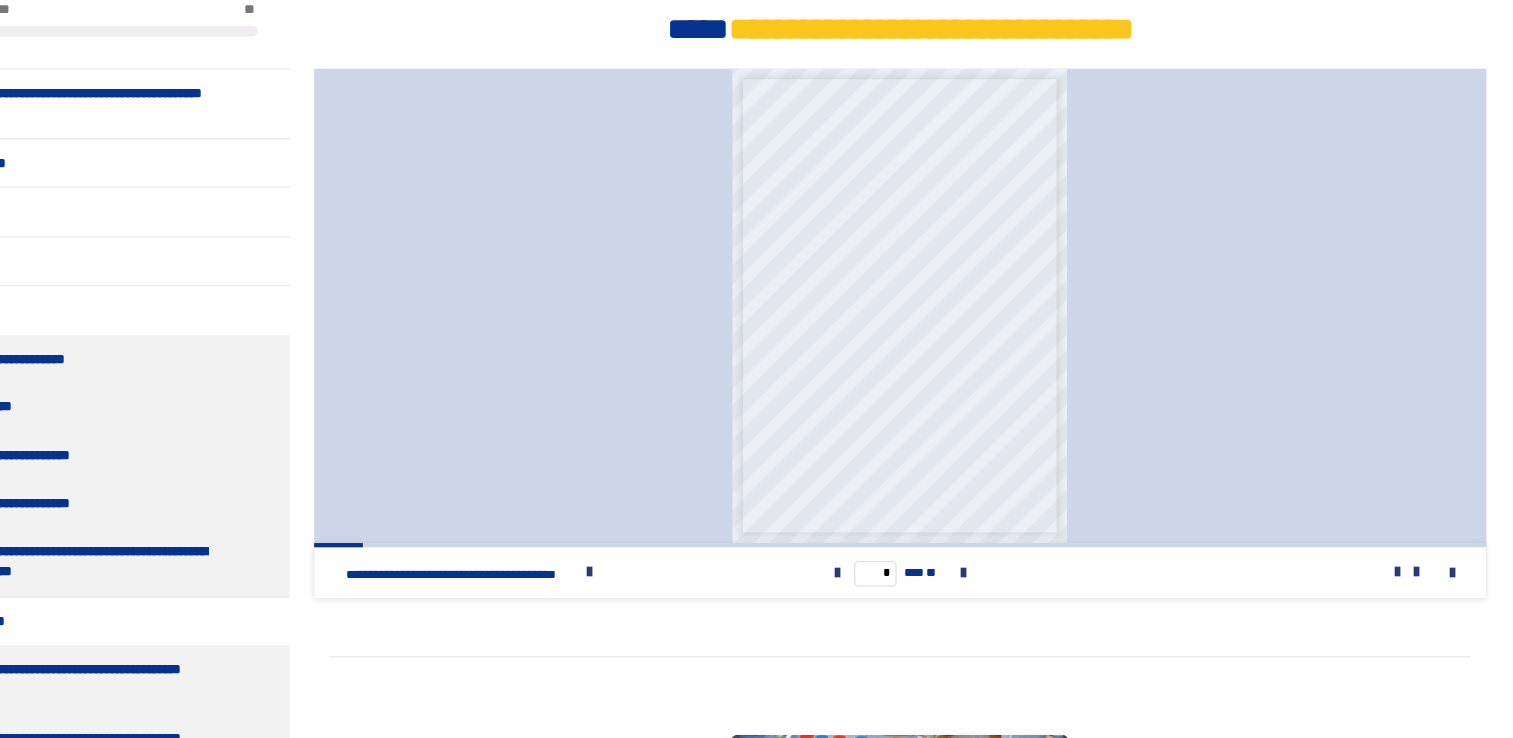 scroll, scrollTop: 1015, scrollLeft: 0, axis: vertical 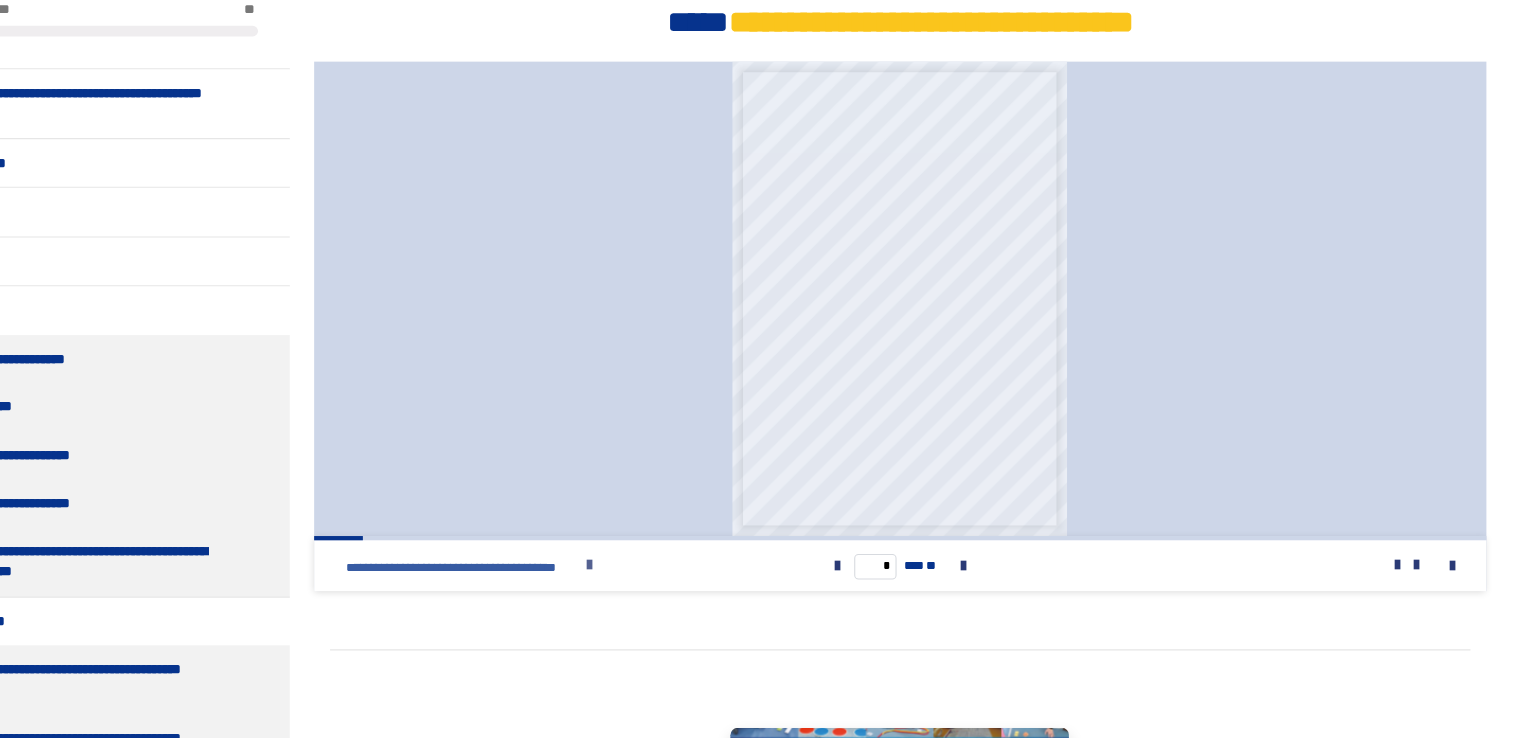 click on "**********" at bounding box center (516, 577) 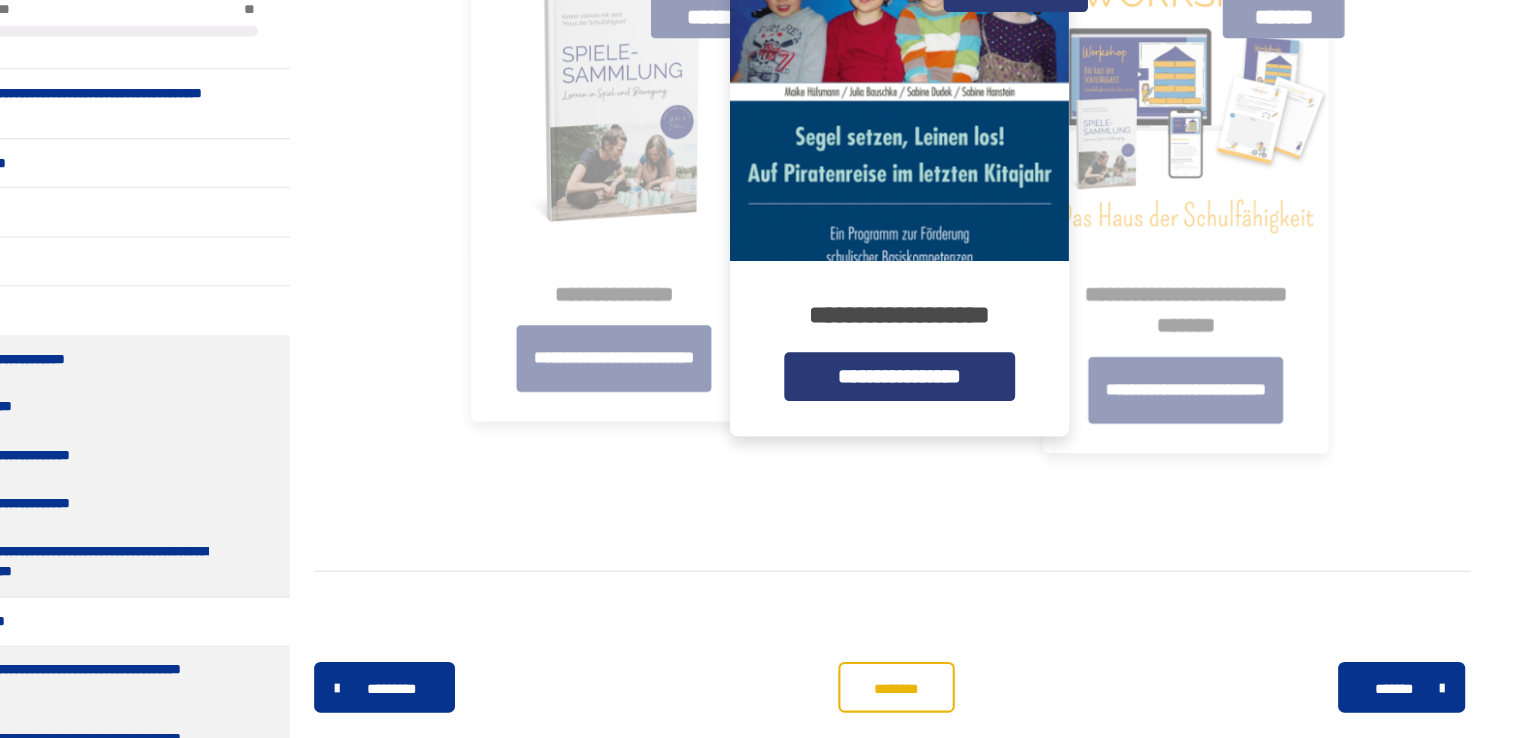 scroll, scrollTop: 1812, scrollLeft: 0, axis: vertical 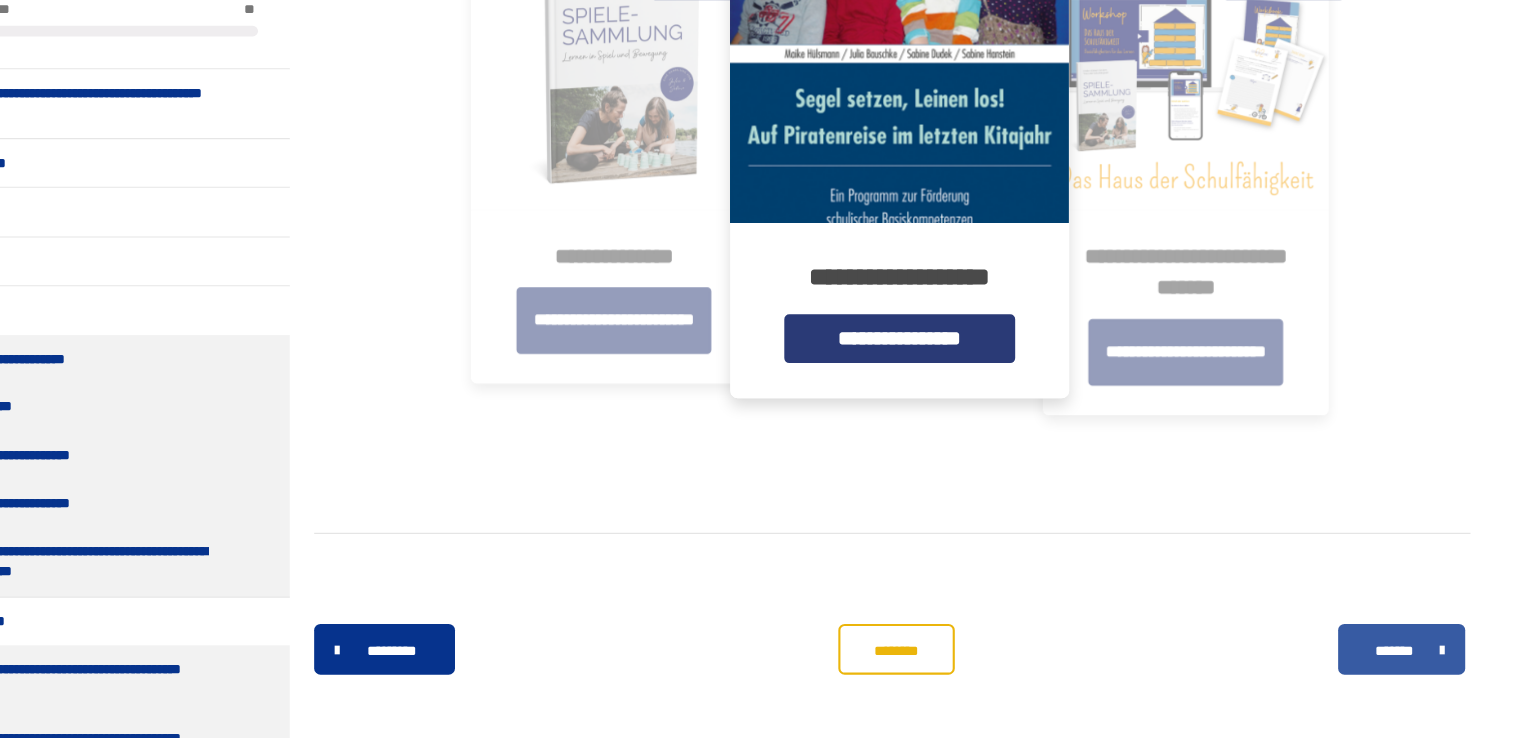 click on "*******" at bounding box center (1395, 655) 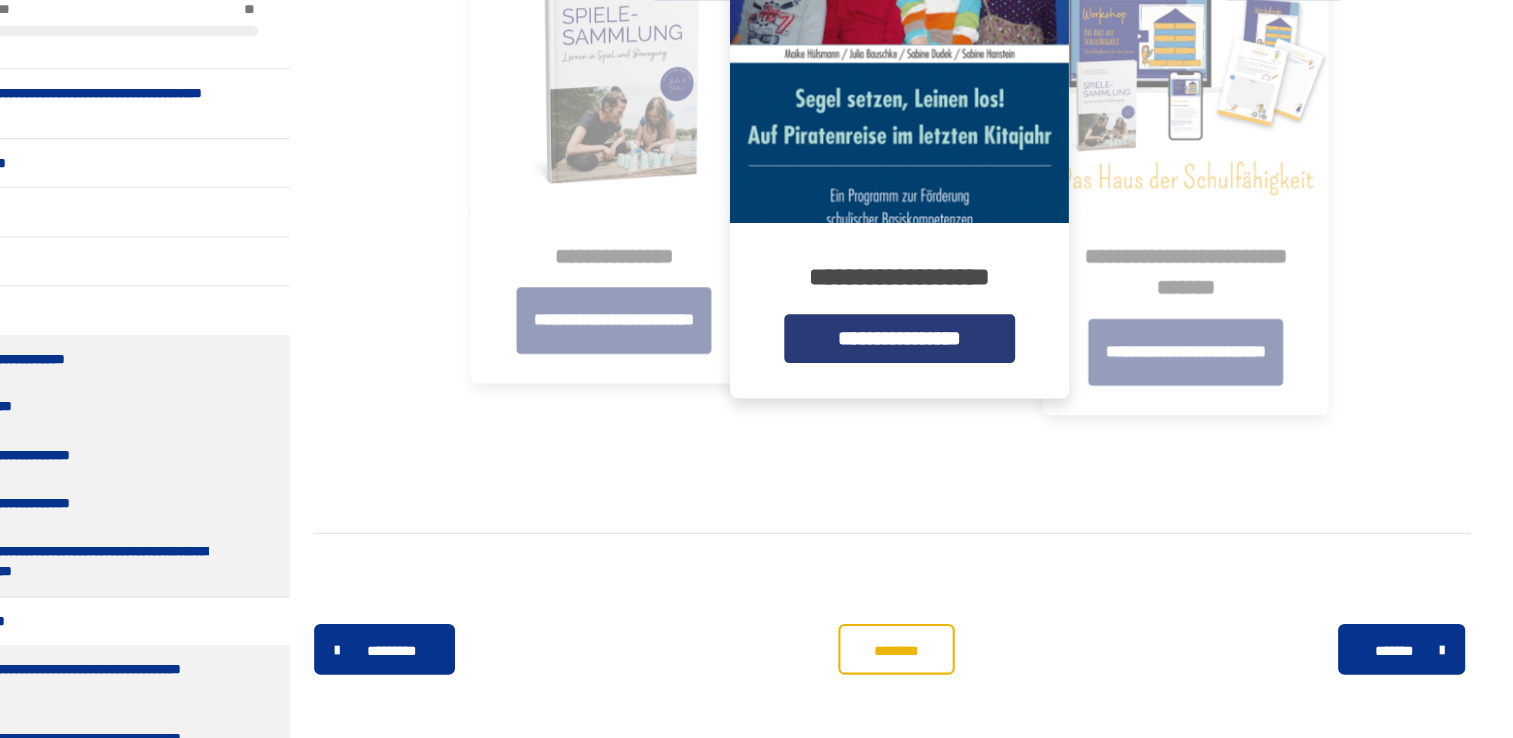 scroll, scrollTop: 1772, scrollLeft: 0, axis: vertical 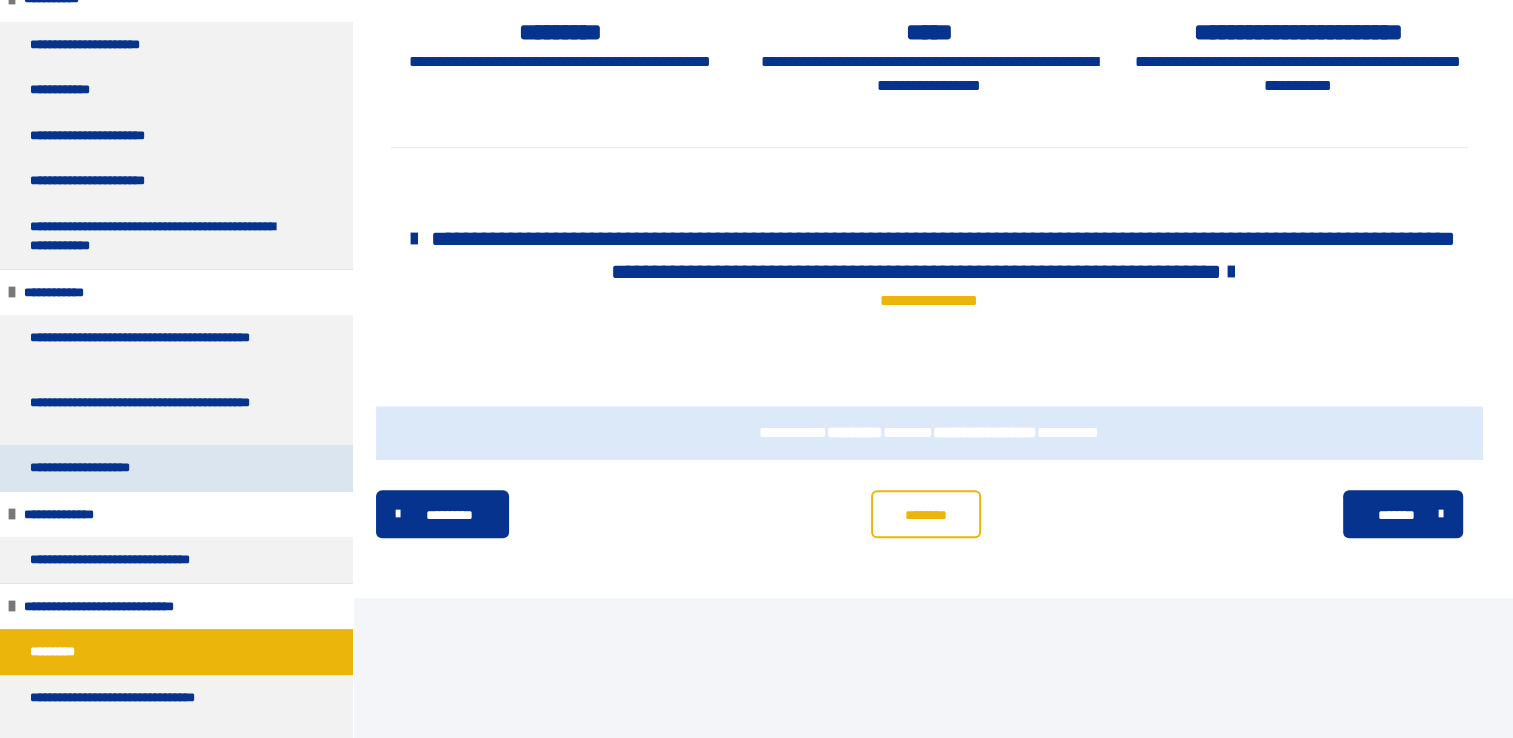 click on "**********" at bounding box center [89, 468] 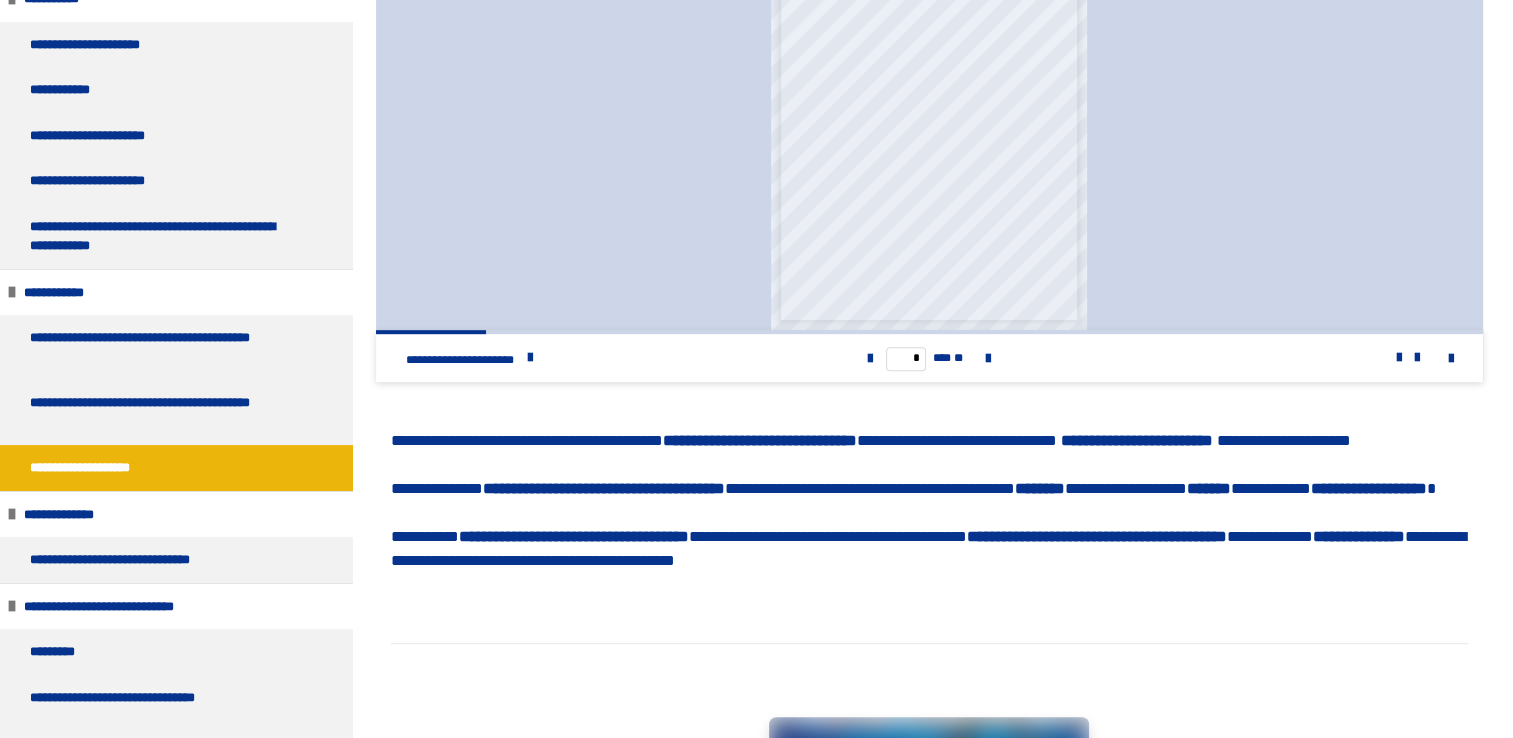scroll, scrollTop: 996, scrollLeft: 0, axis: vertical 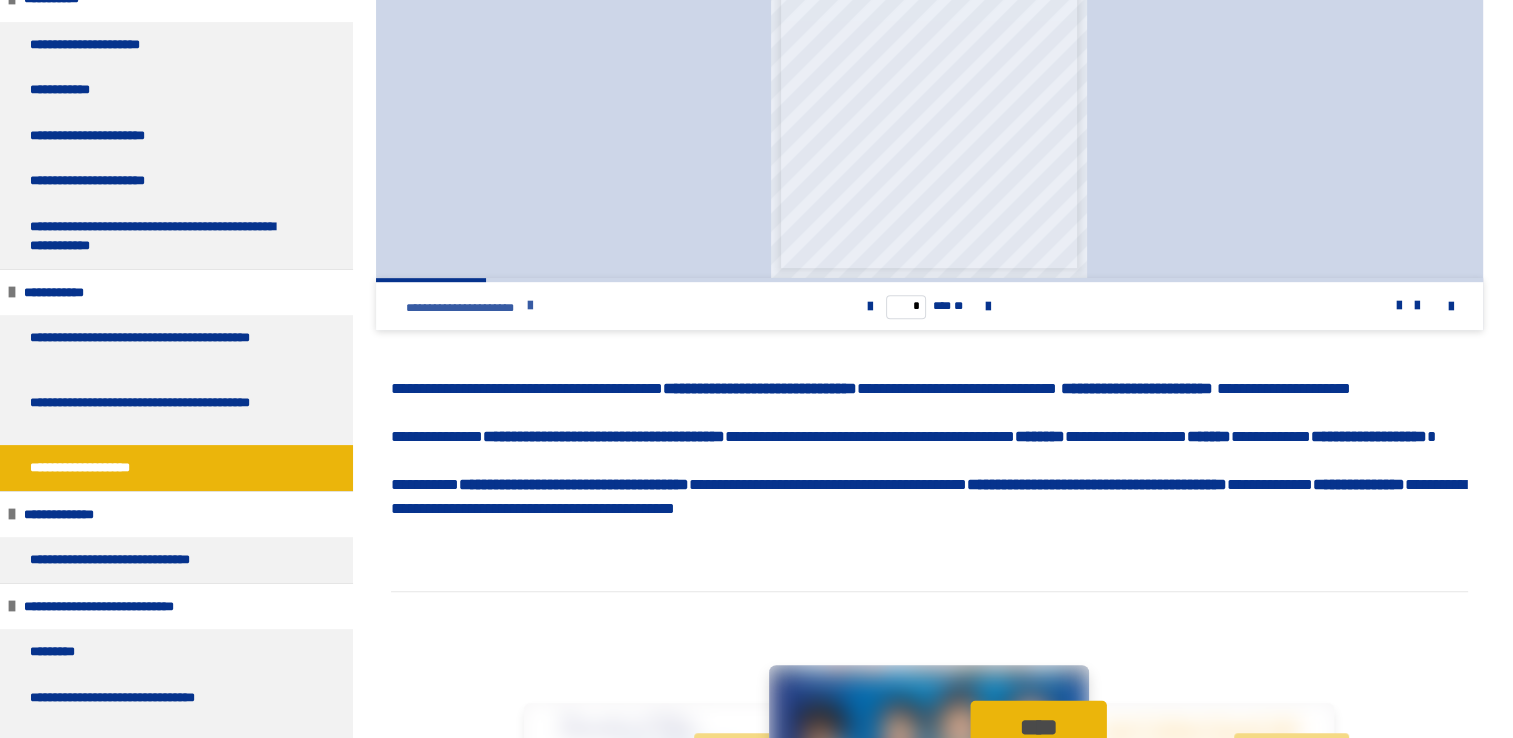 click at bounding box center (530, 306) 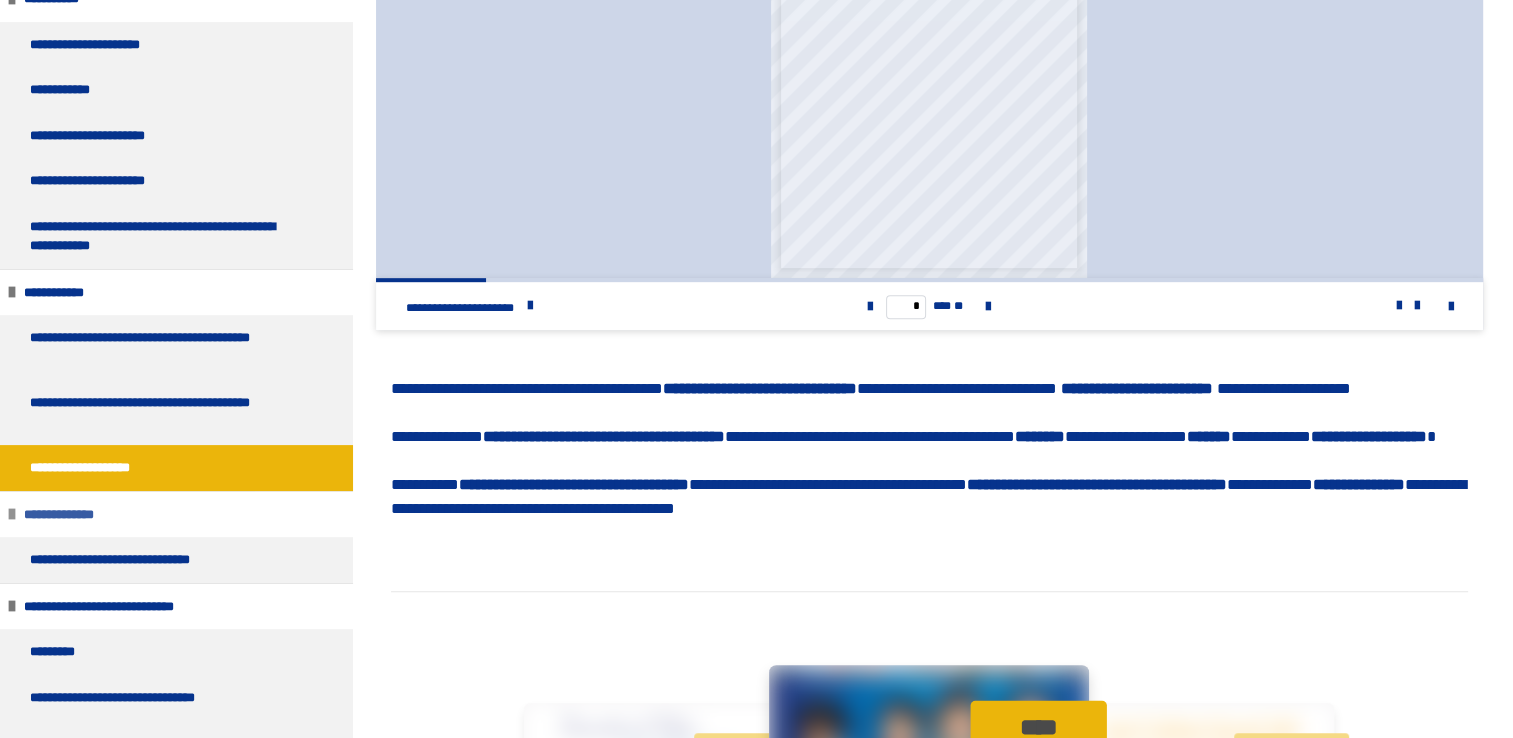 click on "**********" at bounding box center (68, 515) 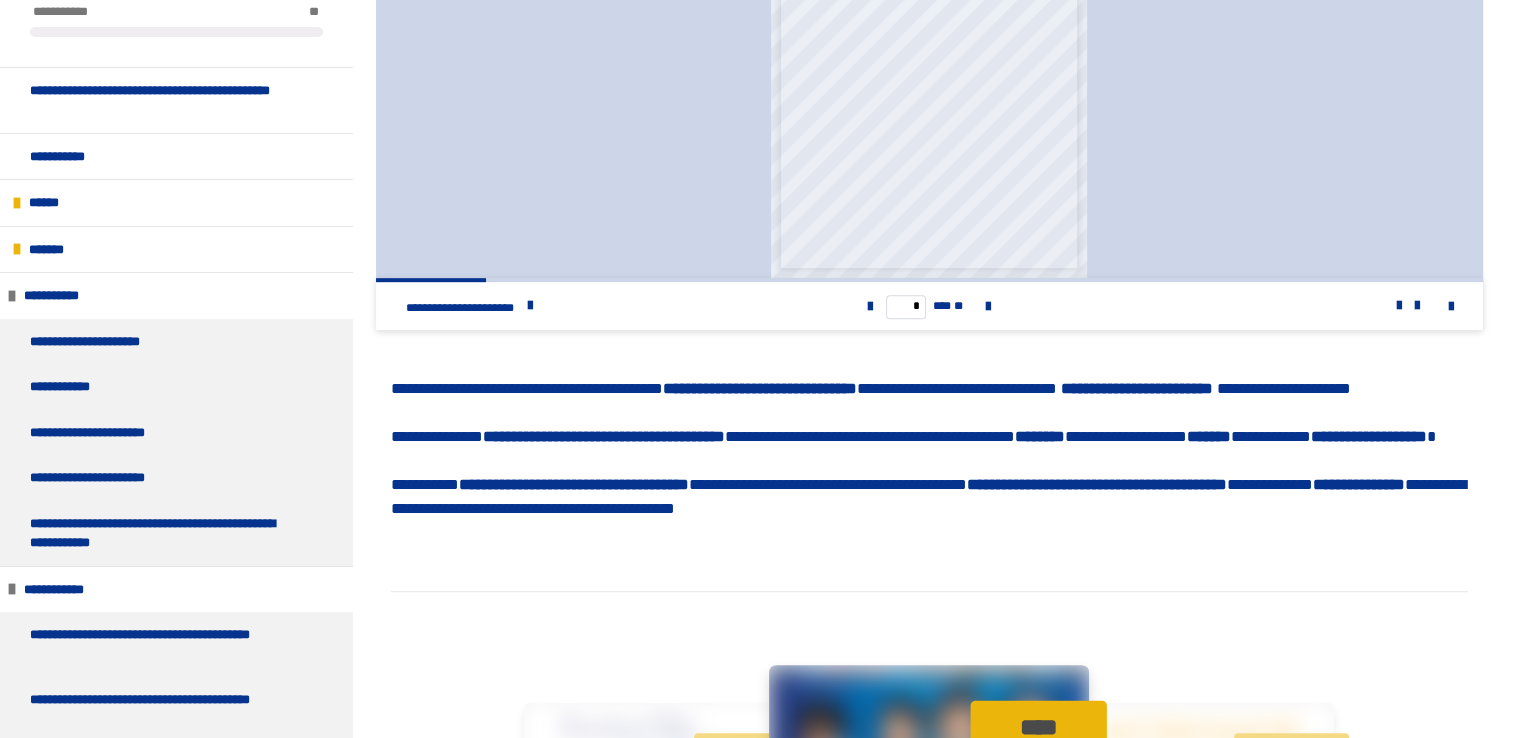 scroll, scrollTop: 0, scrollLeft: 0, axis: both 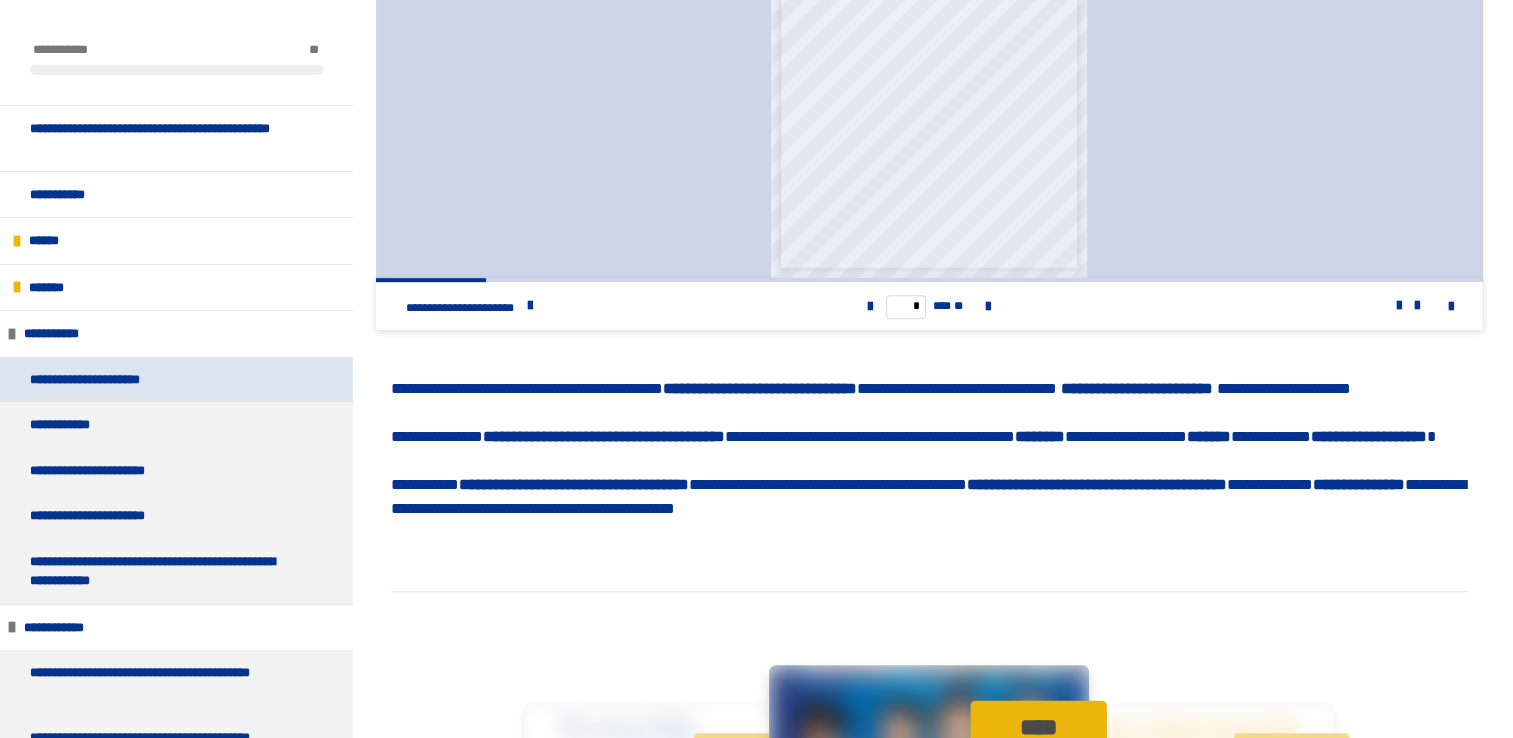click on "**********" at bounding box center [102, 380] 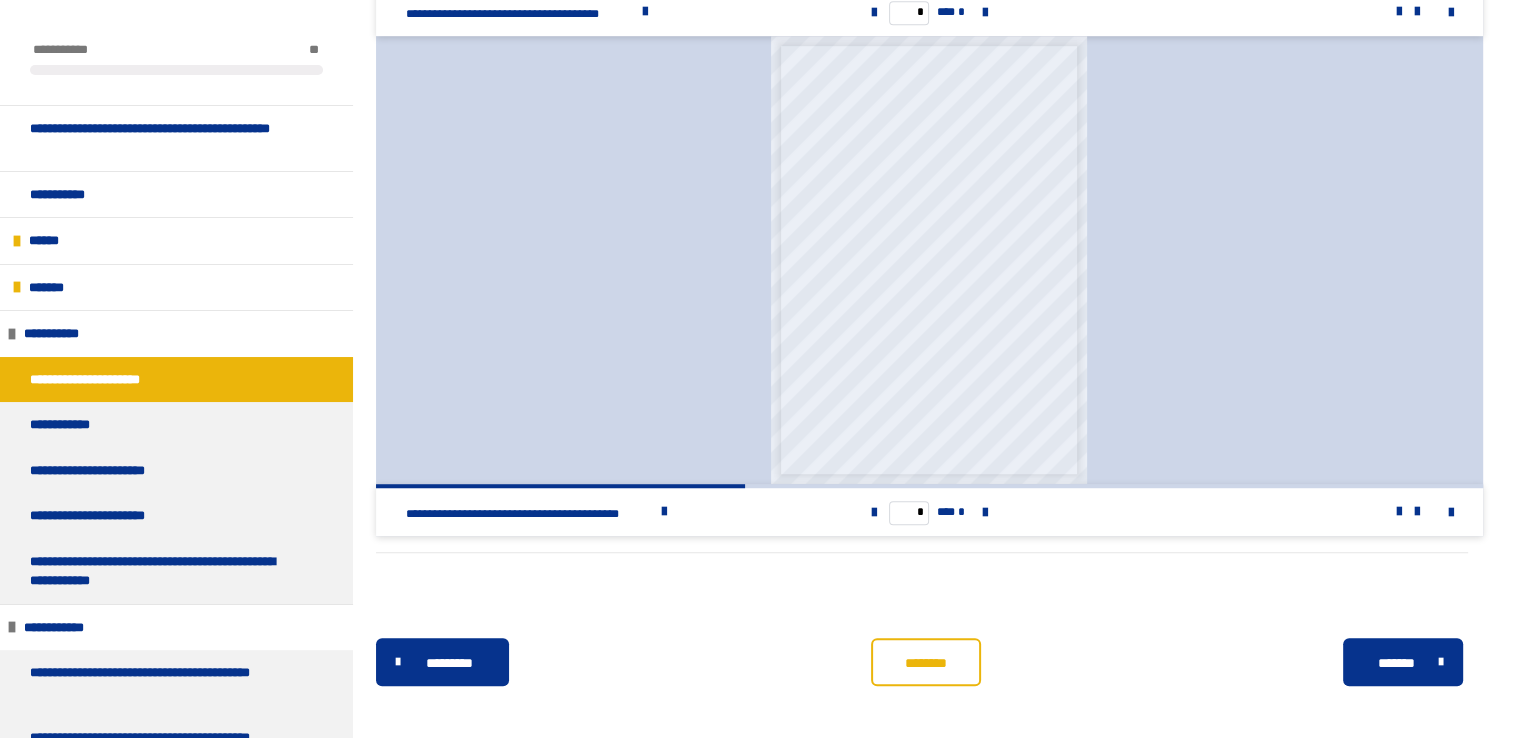 scroll, scrollTop: 1250, scrollLeft: 0, axis: vertical 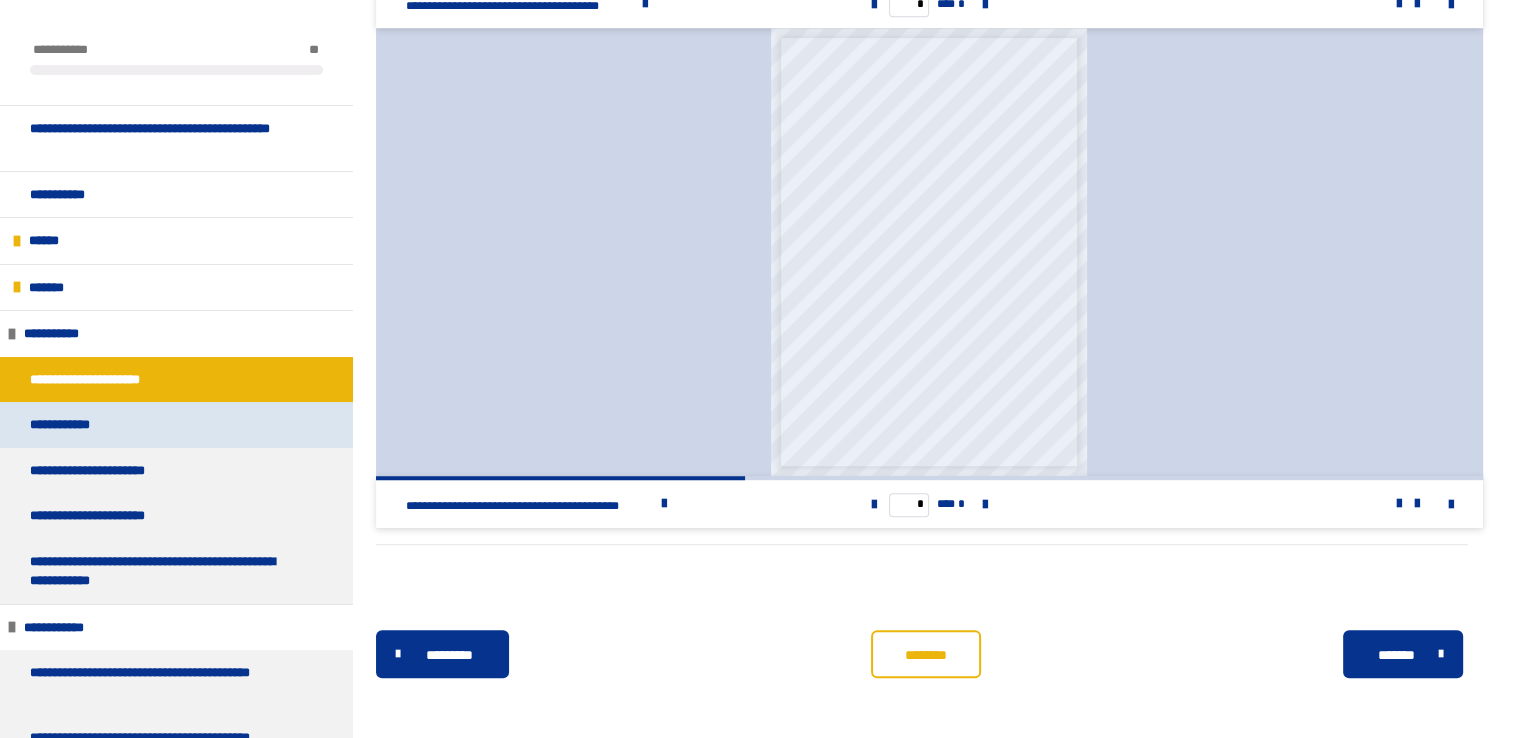 click on "**********" at bounding box center [72, 425] 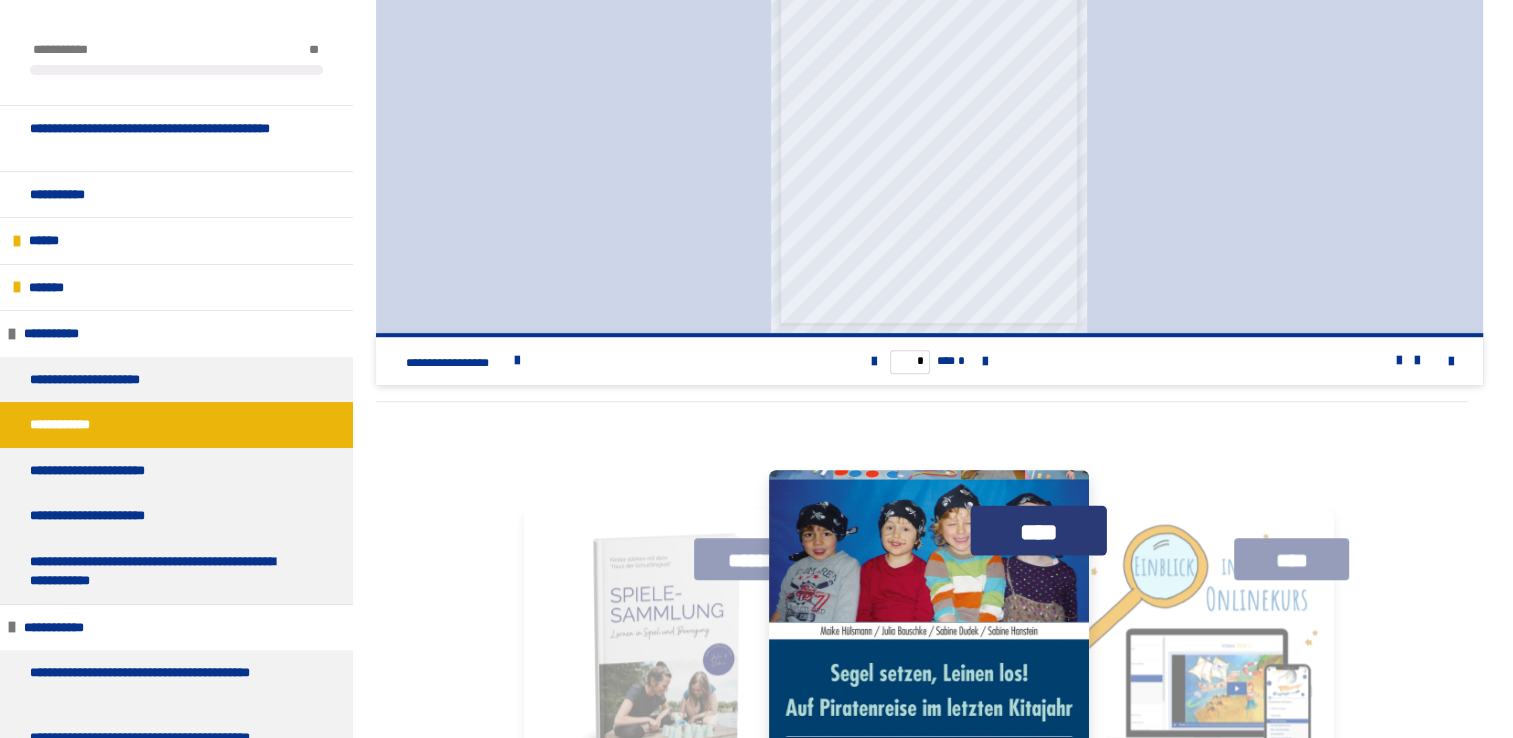 scroll, scrollTop: 1026, scrollLeft: 0, axis: vertical 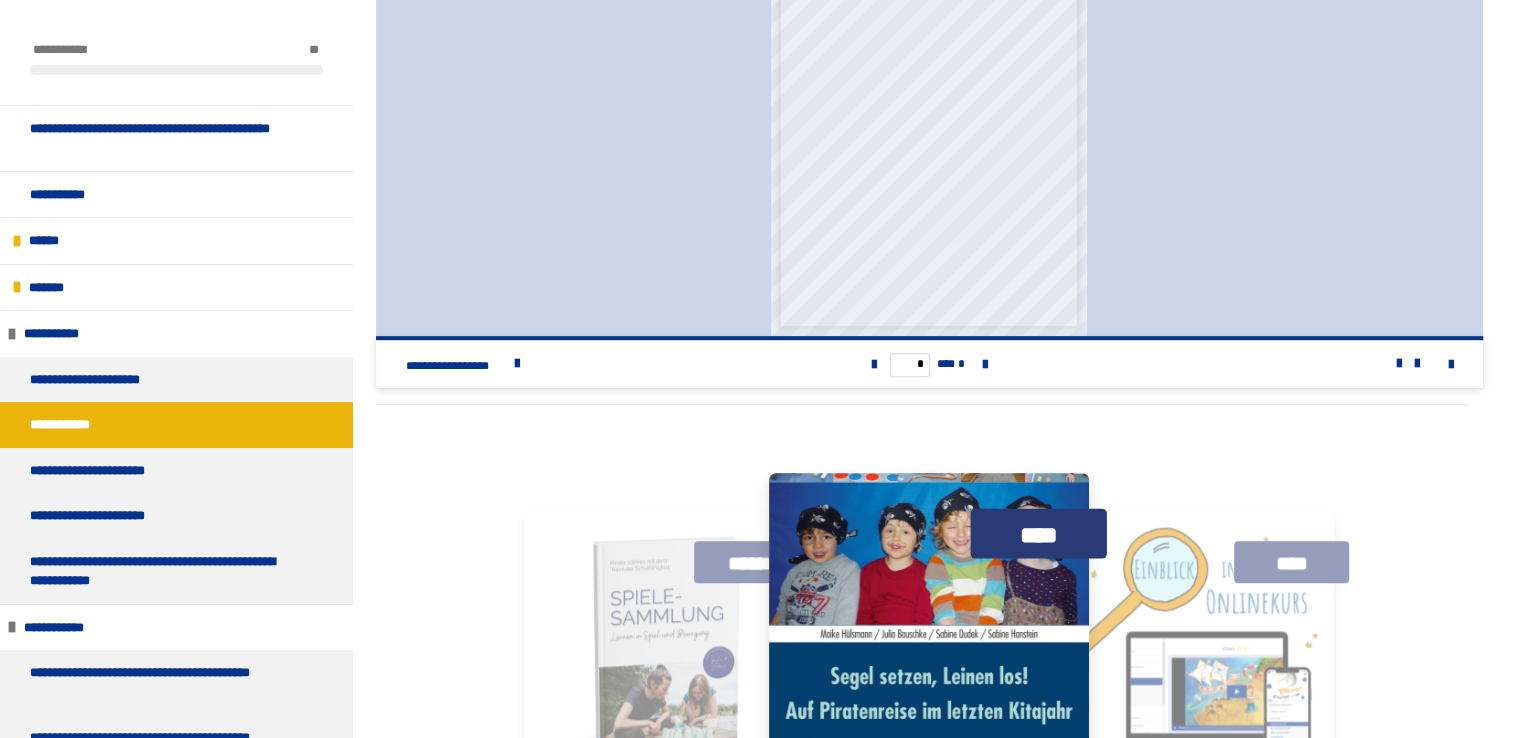 click at bounding box center (659, 646) 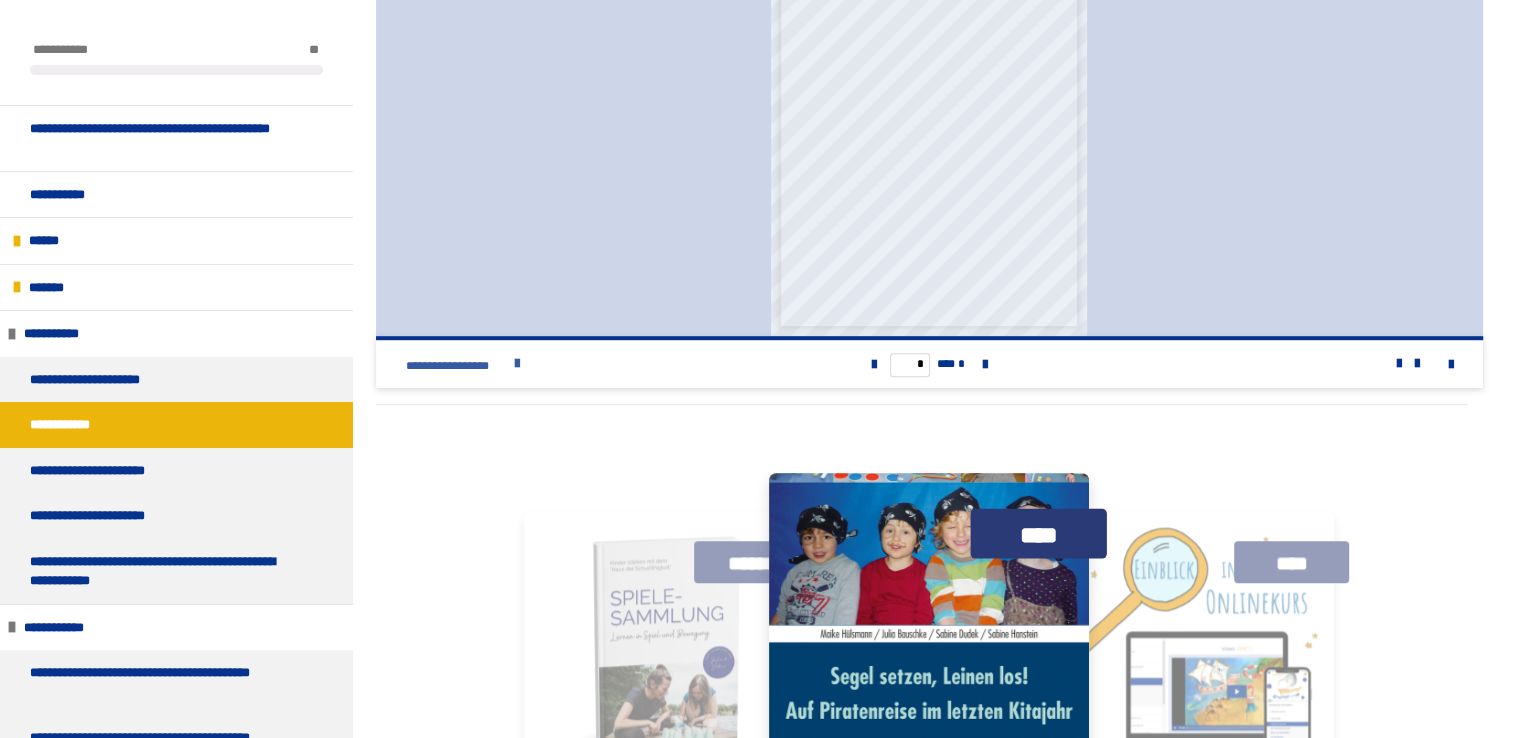 click on "**********" at bounding box center [457, 366] 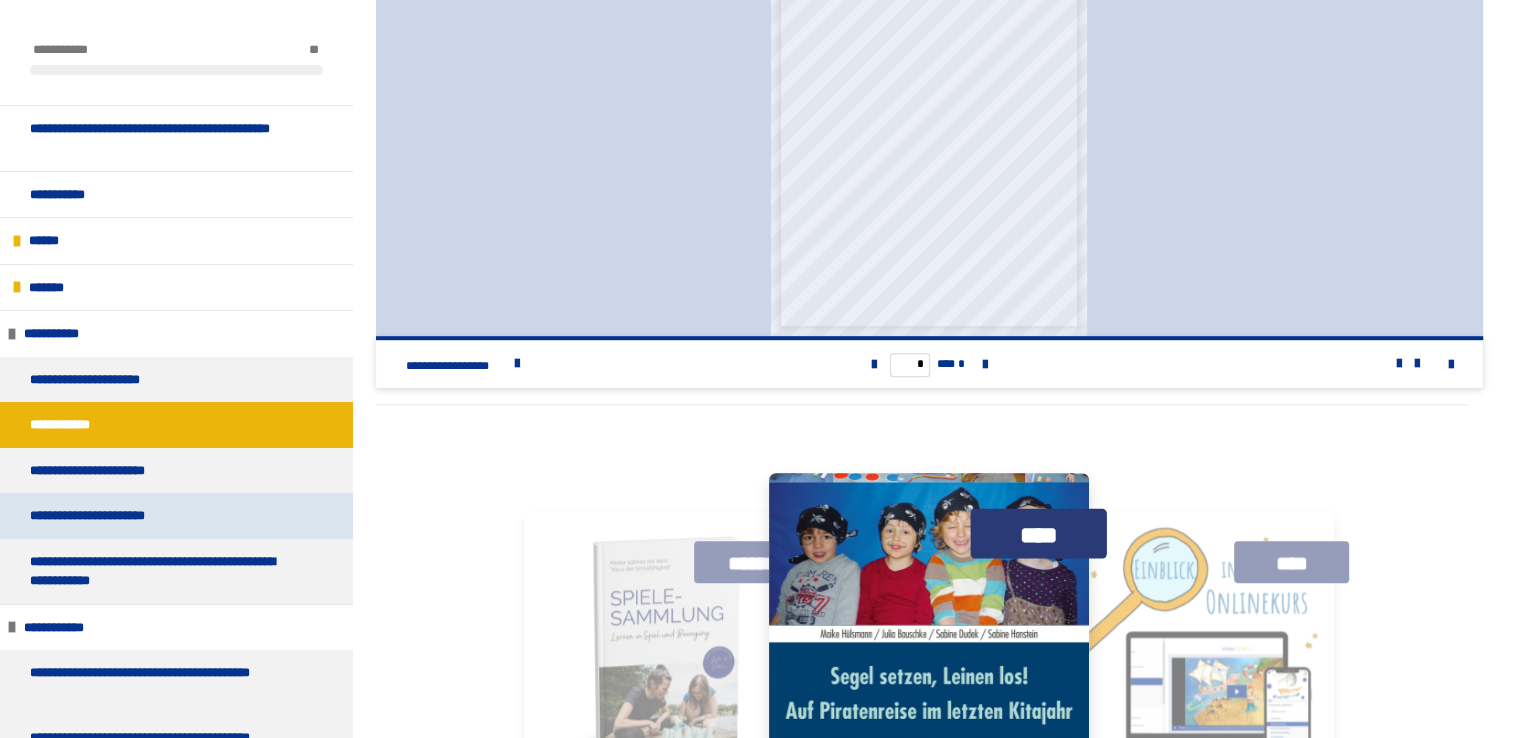 click on "**********" at bounding box center [99, 516] 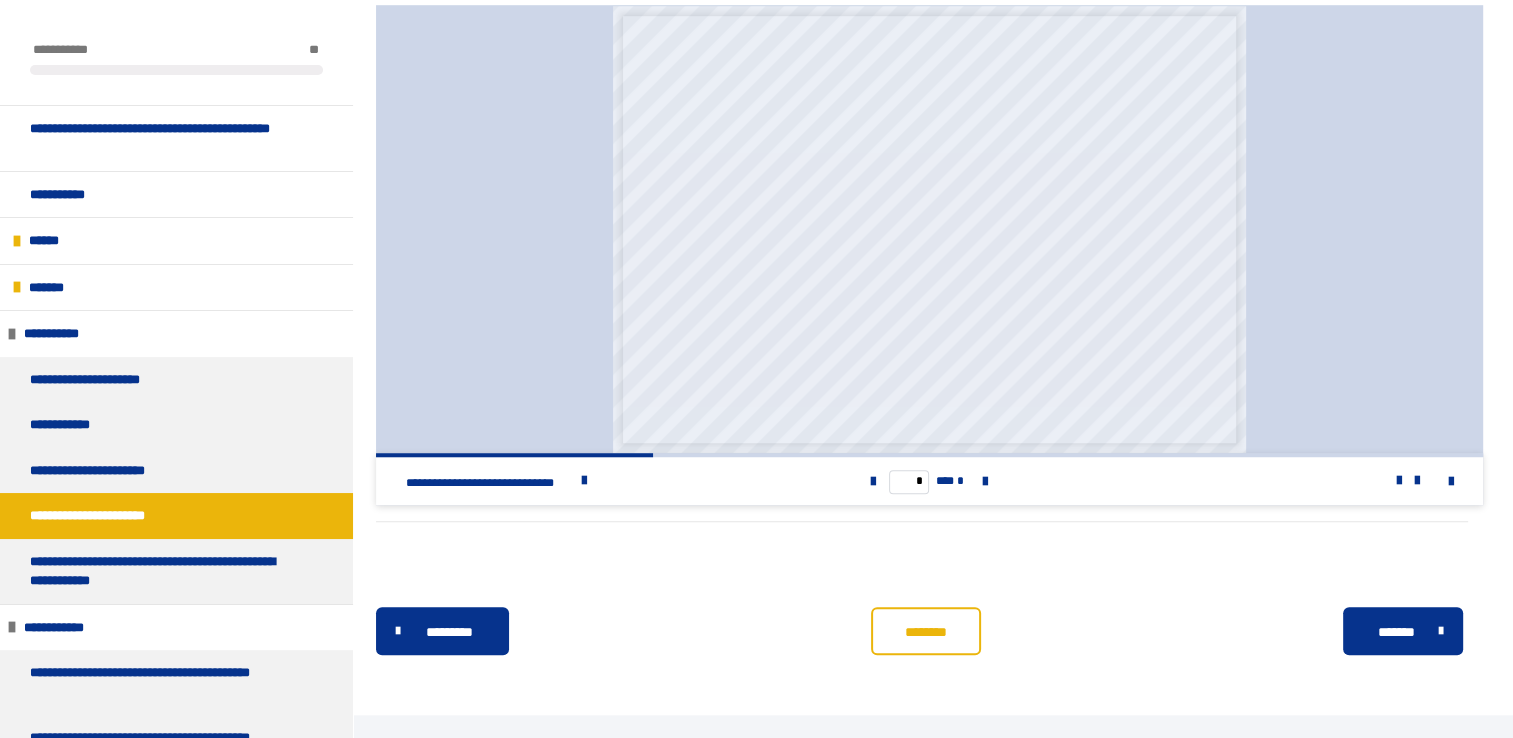scroll, scrollTop: 1373, scrollLeft: 0, axis: vertical 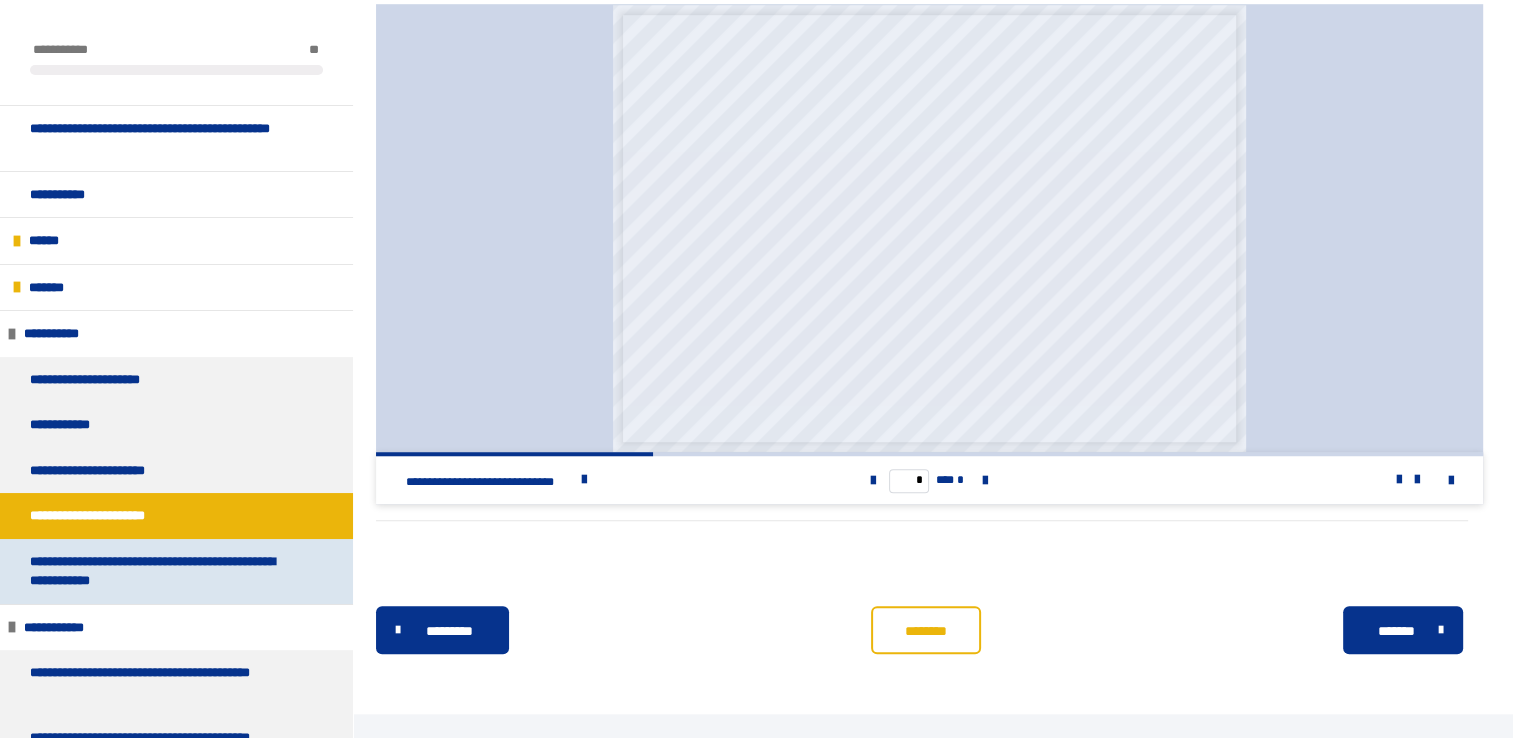 click on "**********" at bounding box center (161, 571) 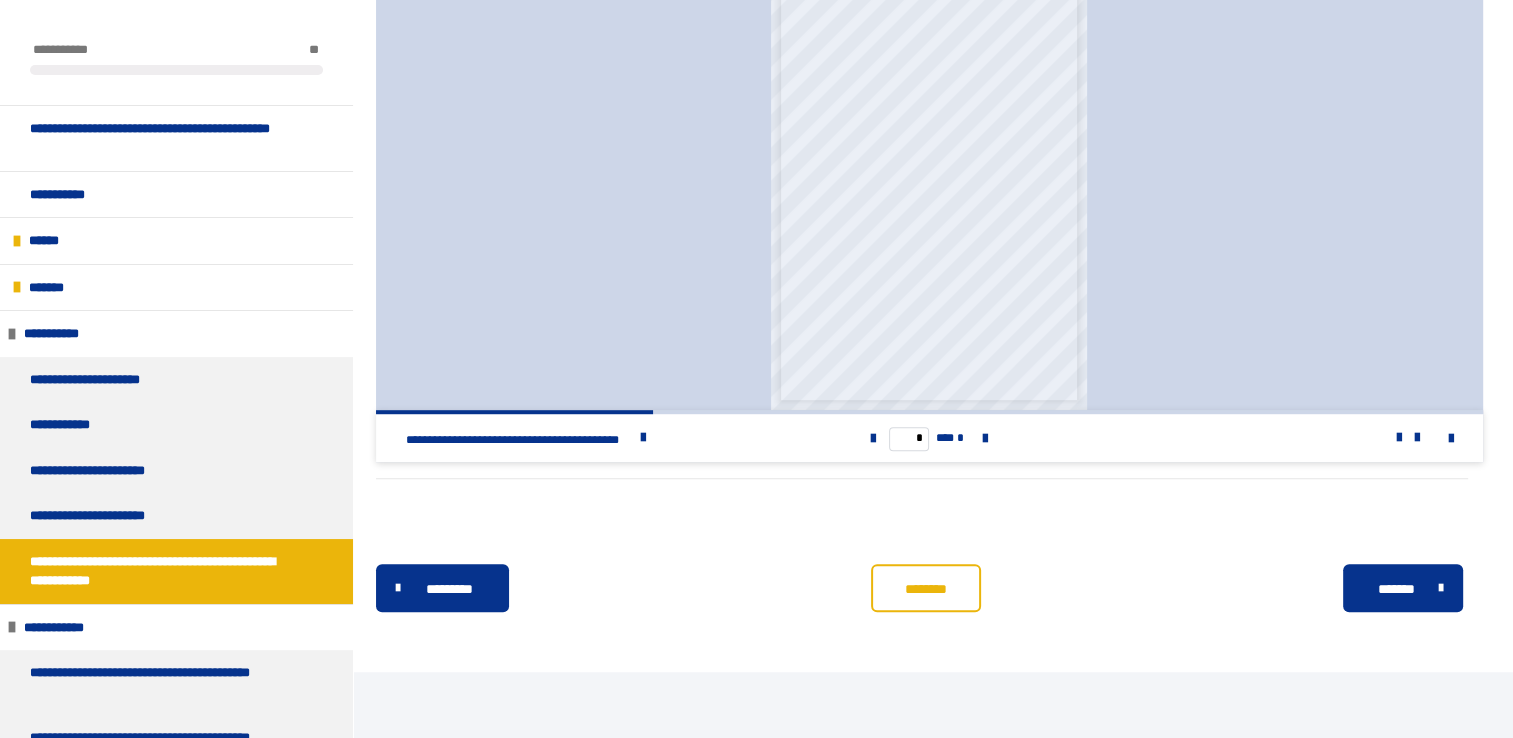 scroll, scrollTop: 1095, scrollLeft: 0, axis: vertical 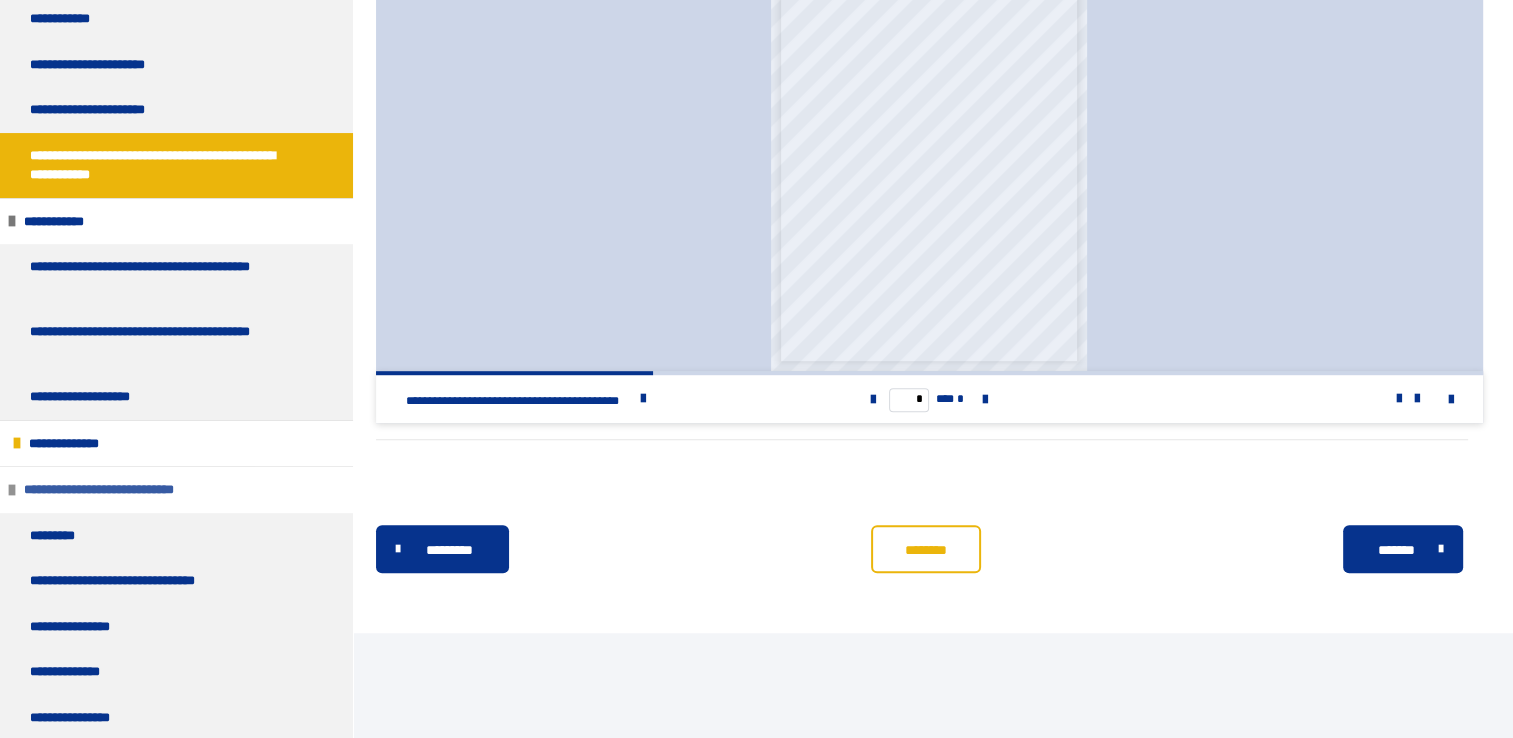 click on "**********" at bounding box center [121, 490] 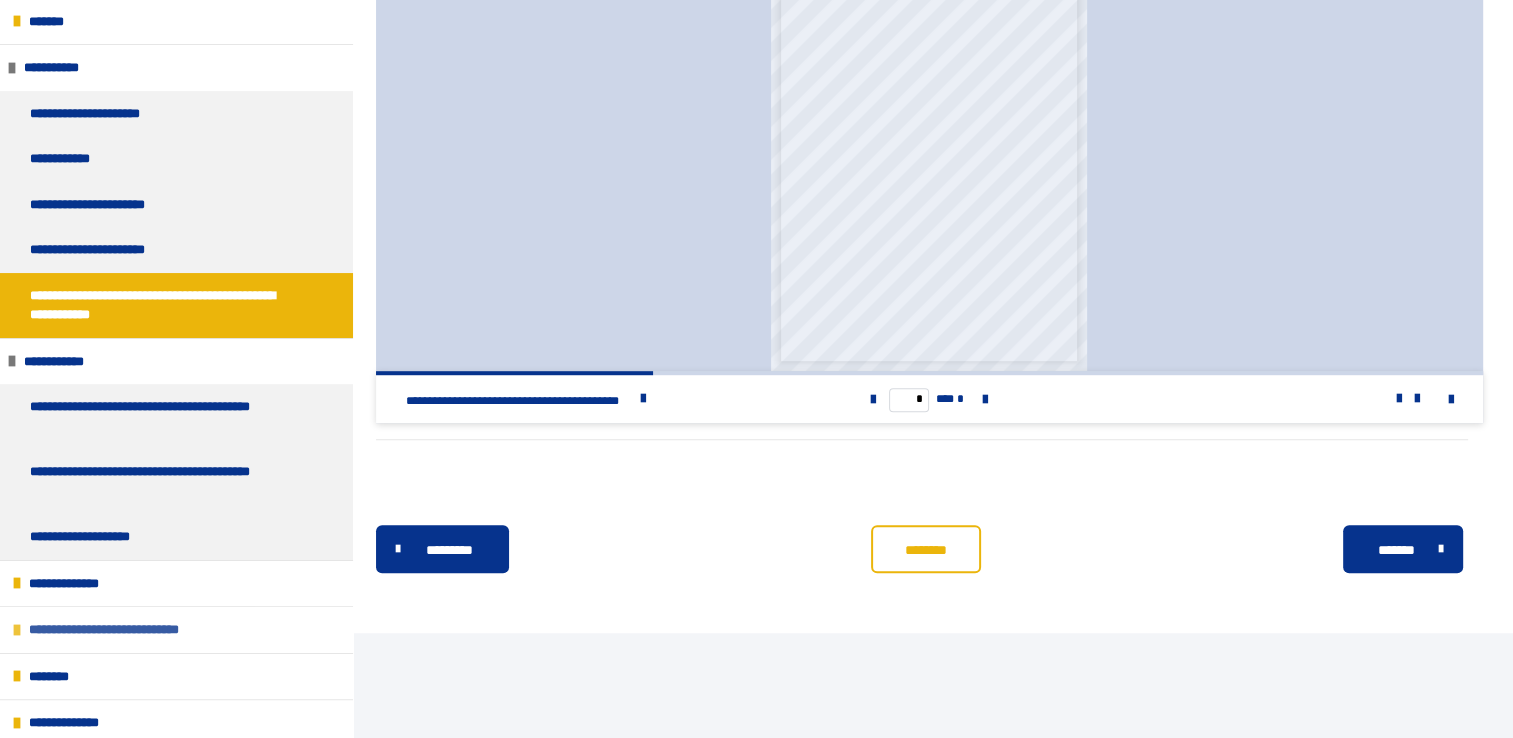 click on "**********" at bounding box center [126, 630] 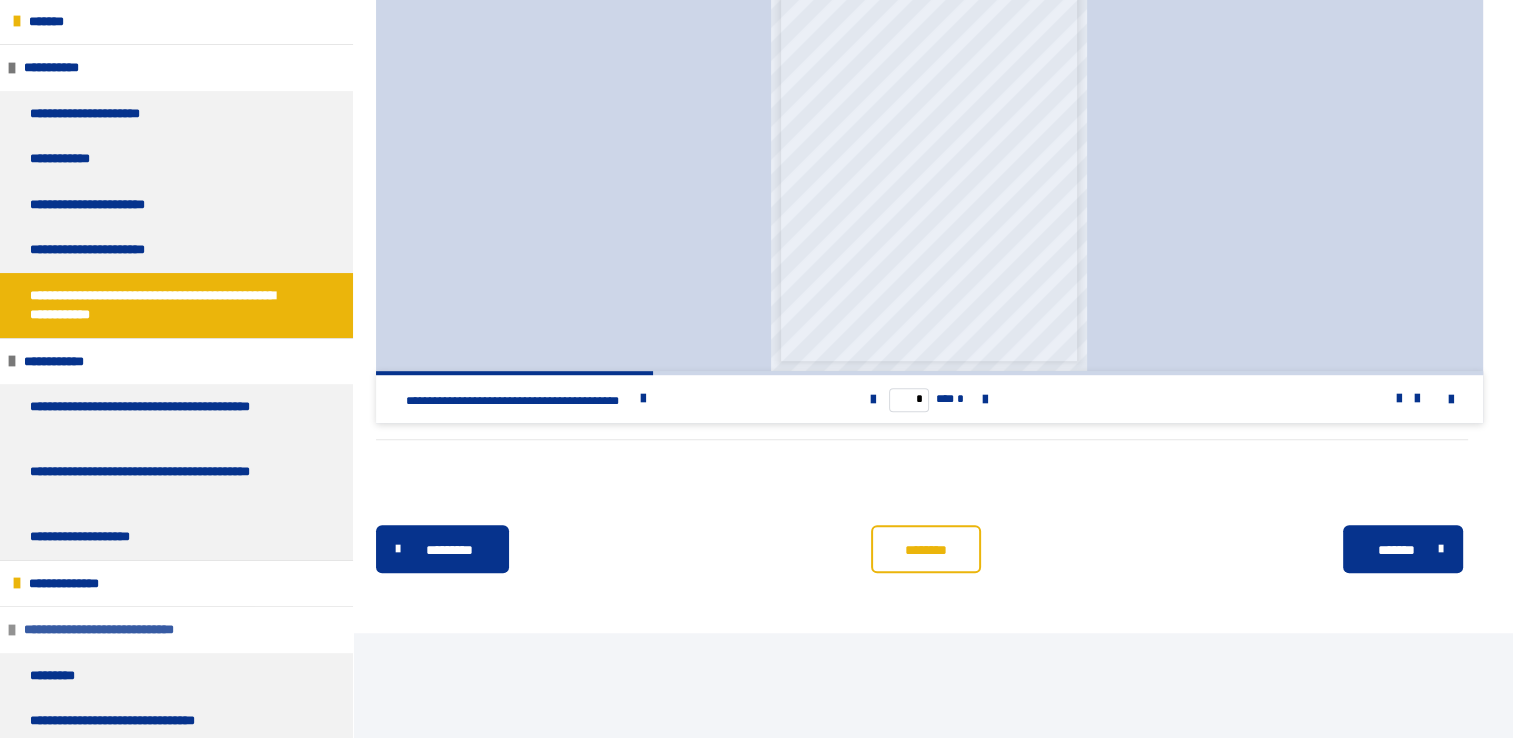 scroll, scrollTop: 406, scrollLeft: 0, axis: vertical 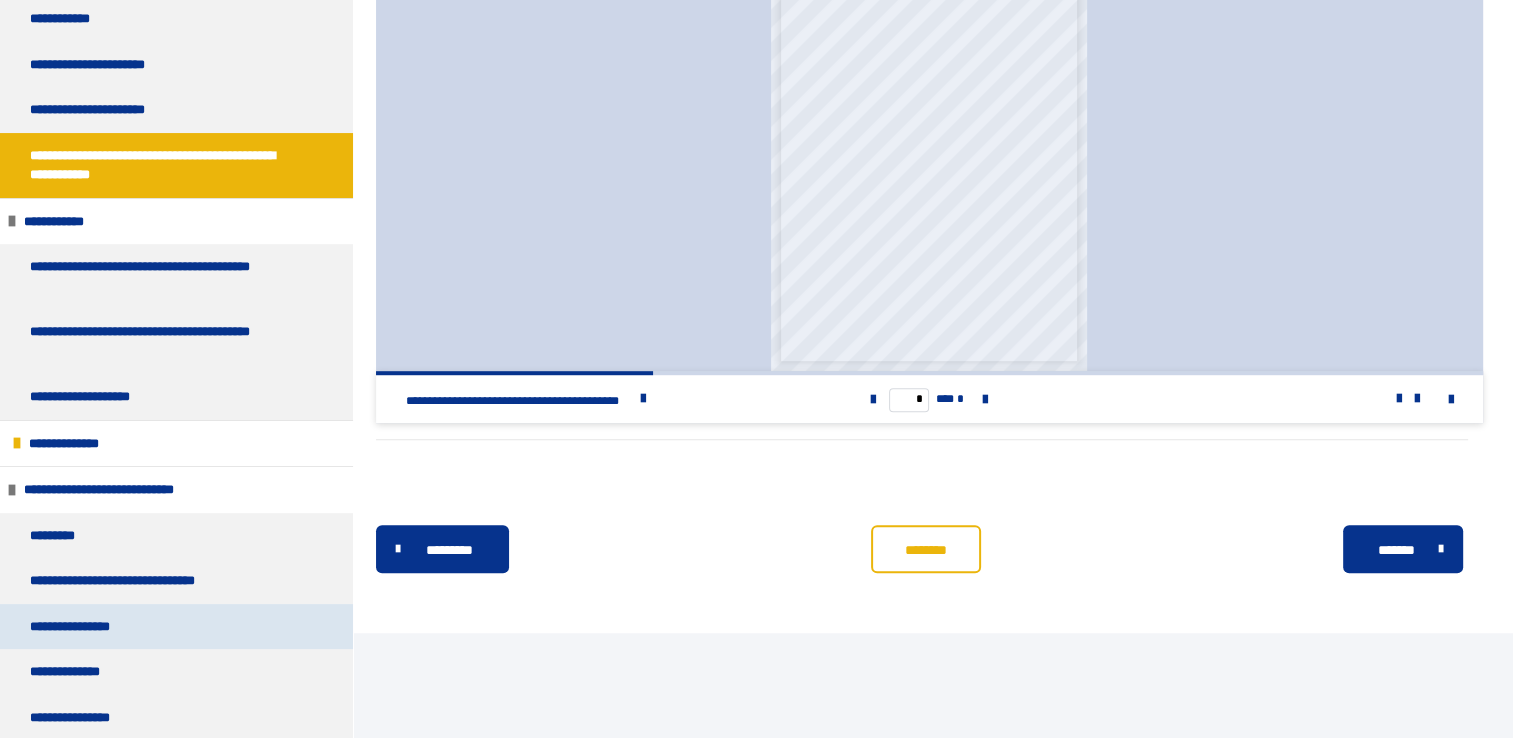 click on "**********" at bounding box center [176, 627] 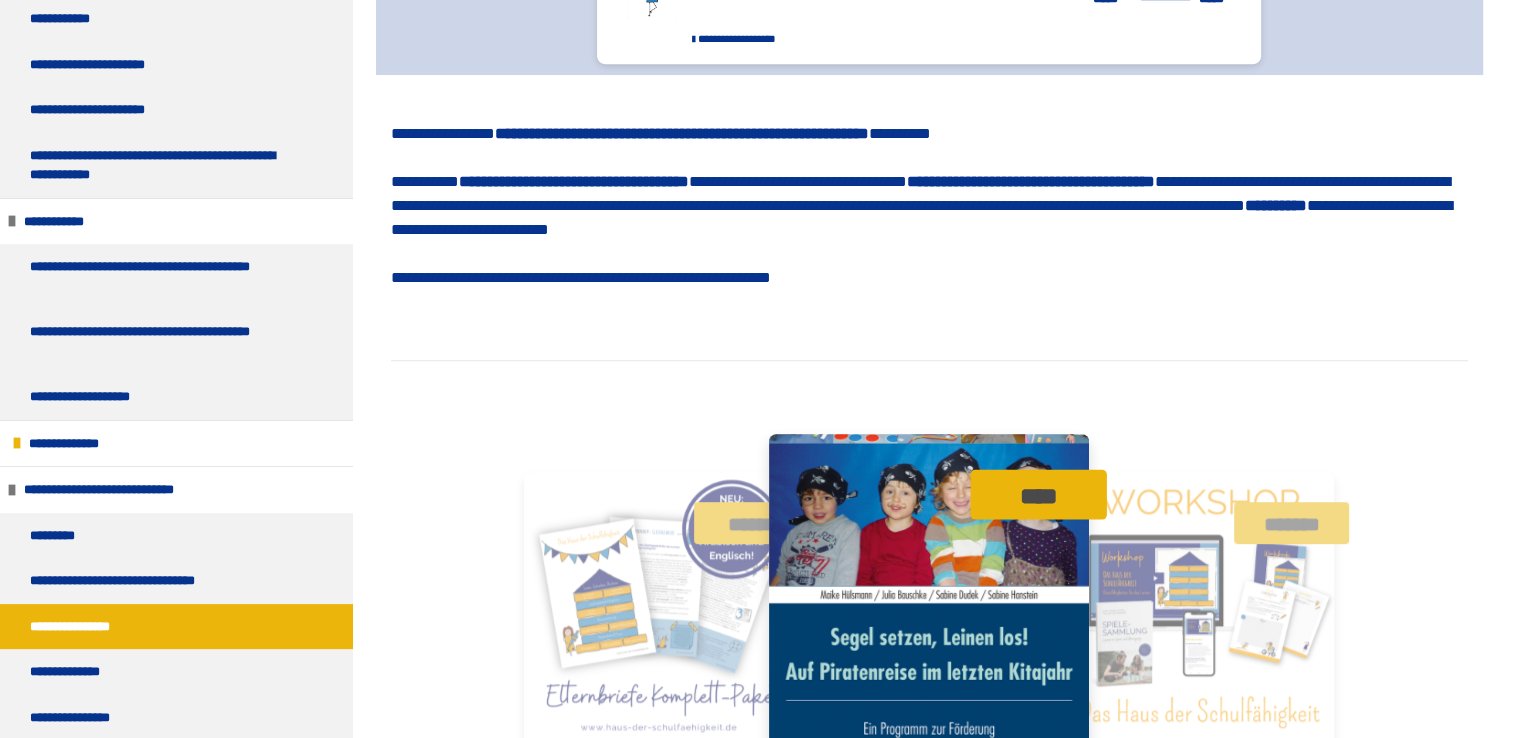 scroll, scrollTop: 932, scrollLeft: 0, axis: vertical 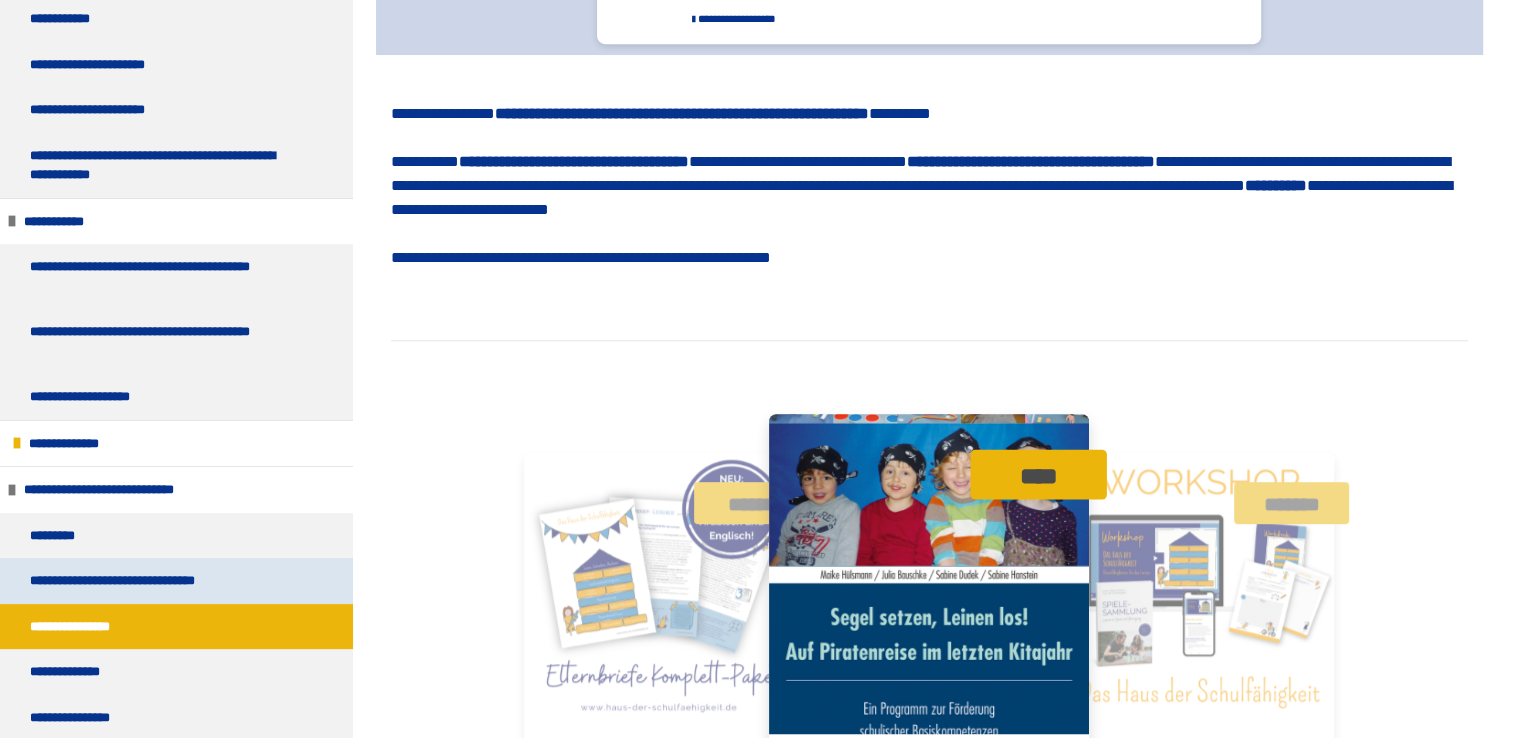 click on "**********" at bounding box center [141, 581] 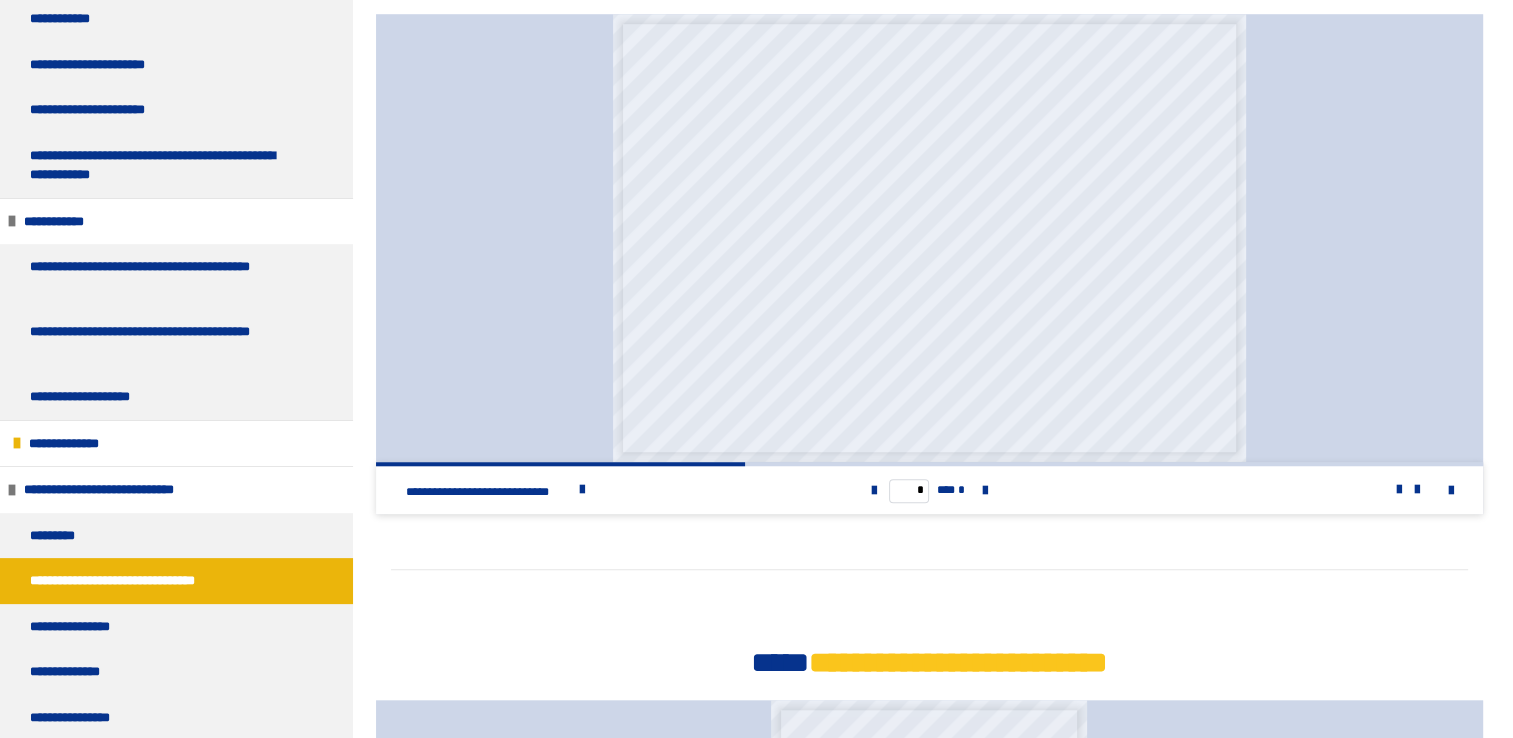 scroll, scrollTop: 1561, scrollLeft: 0, axis: vertical 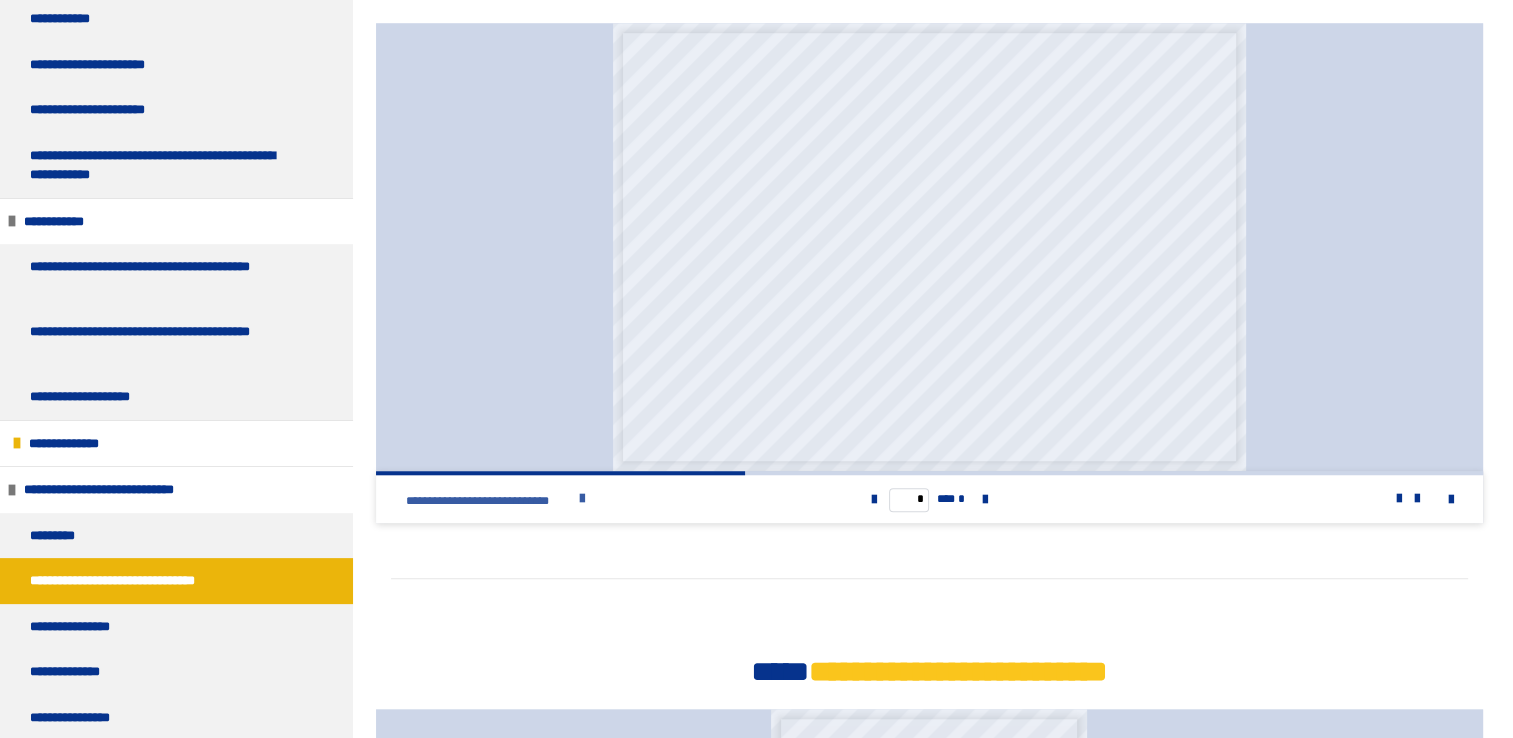 click at bounding box center [582, 499] 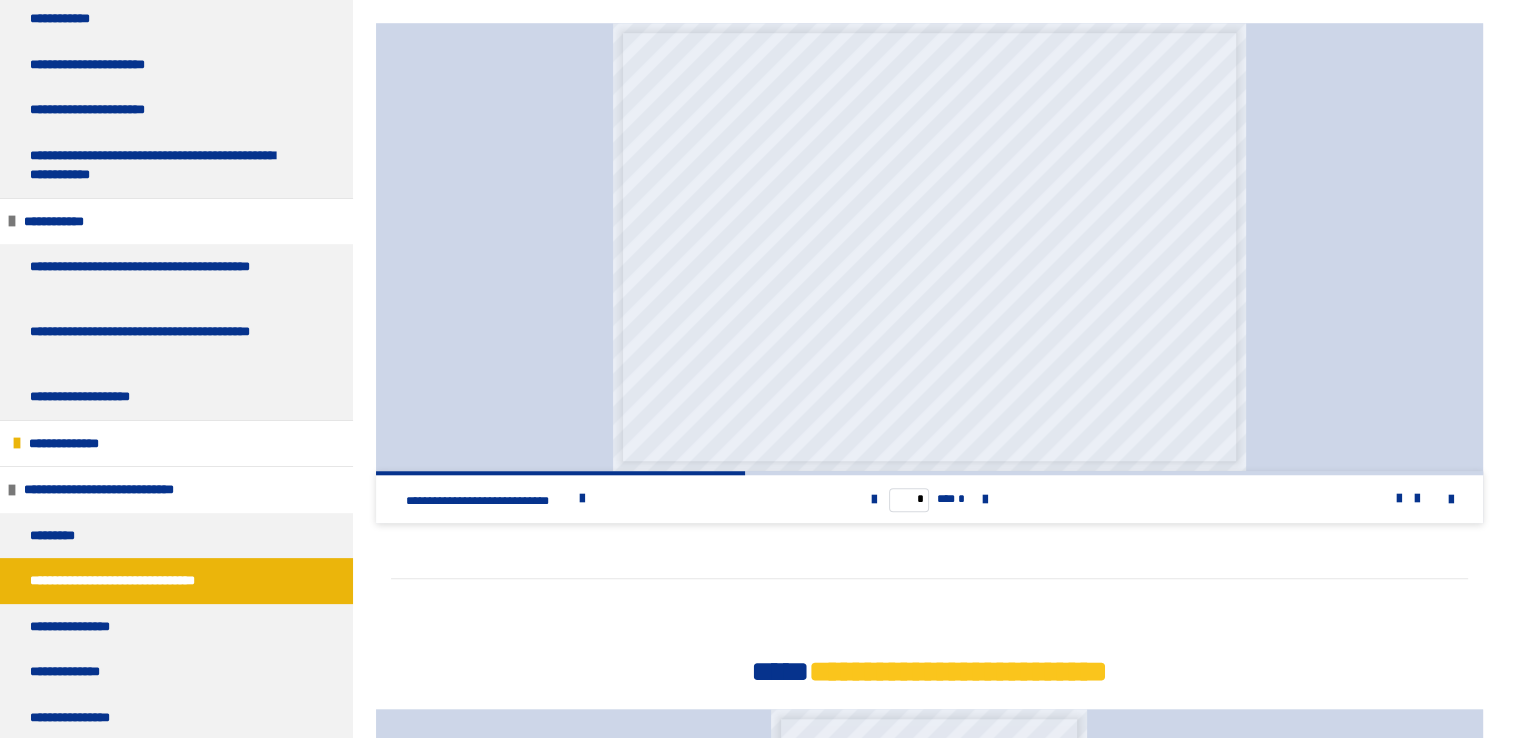 scroll, scrollTop: 493, scrollLeft: 0, axis: vertical 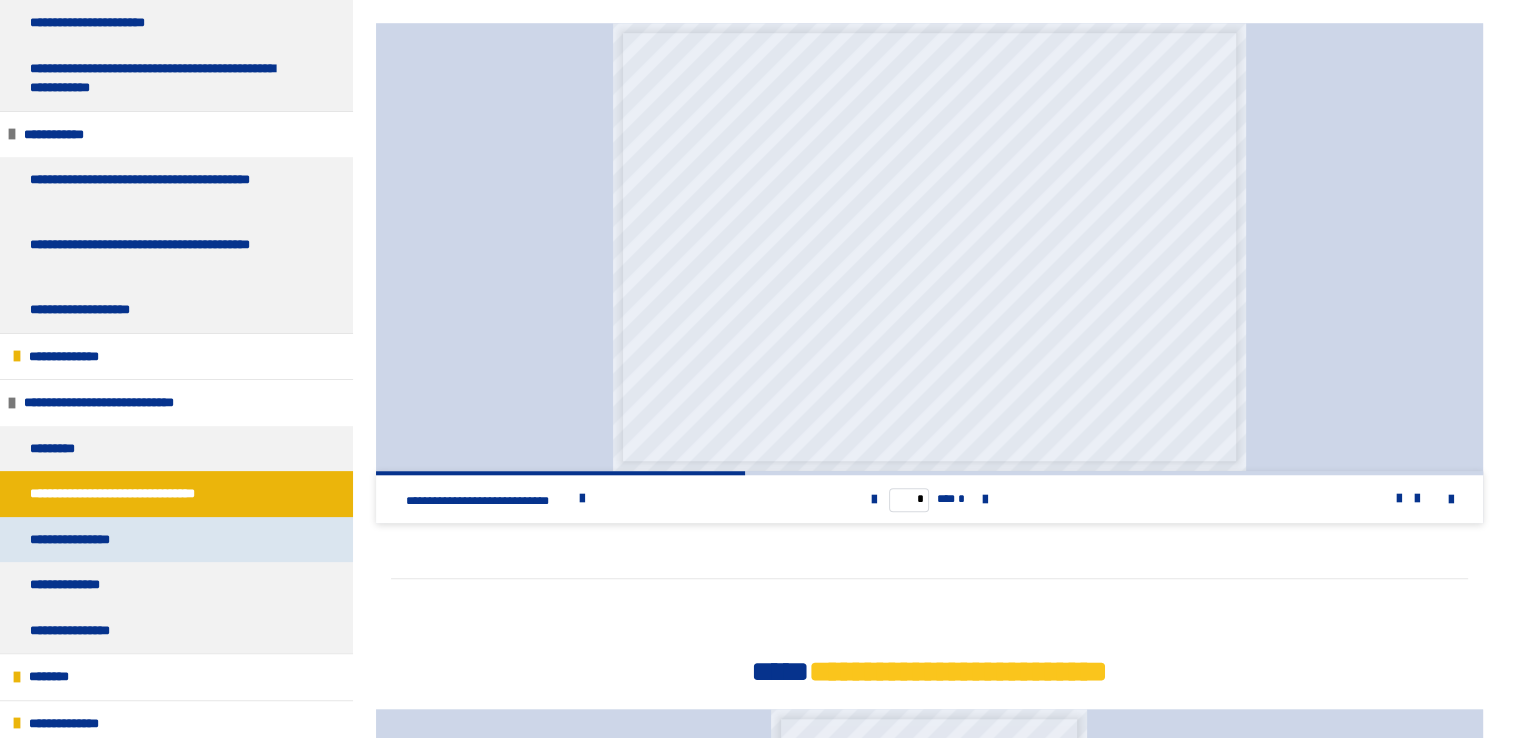 click on "**********" at bounding box center (176, 540) 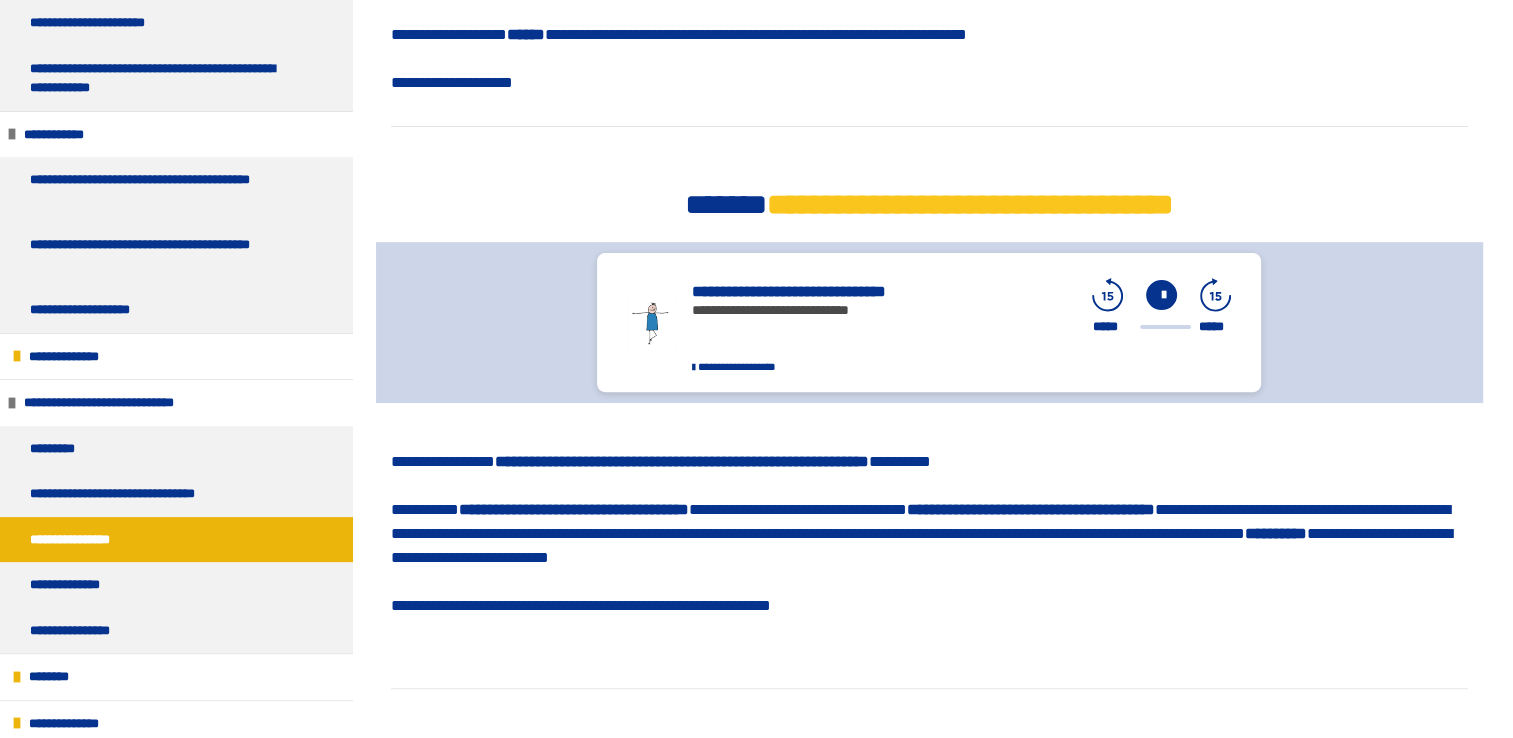 scroll, scrollTop: 685, scrollLeft: 0, axis: vertical 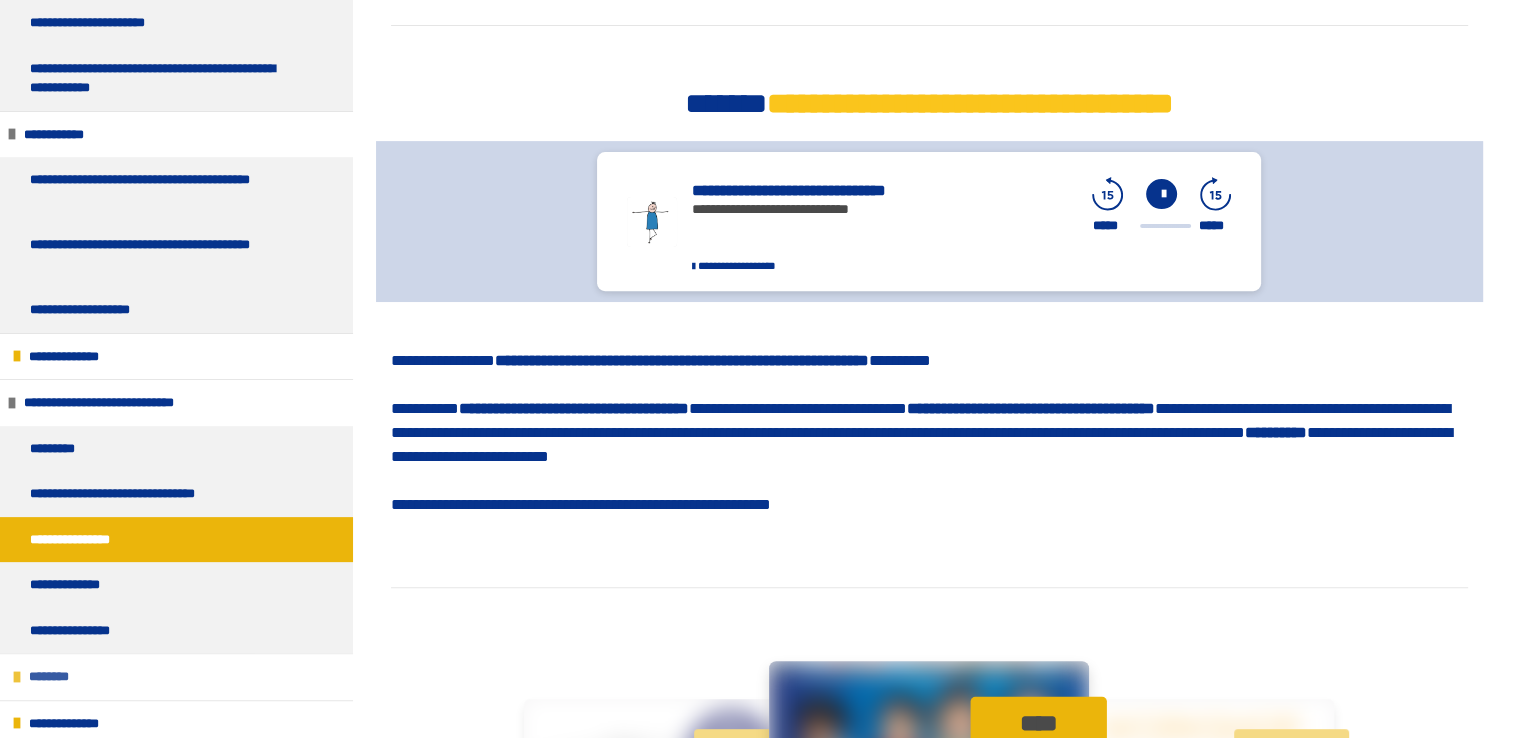 click on "********" at bounding box center (176, 676) 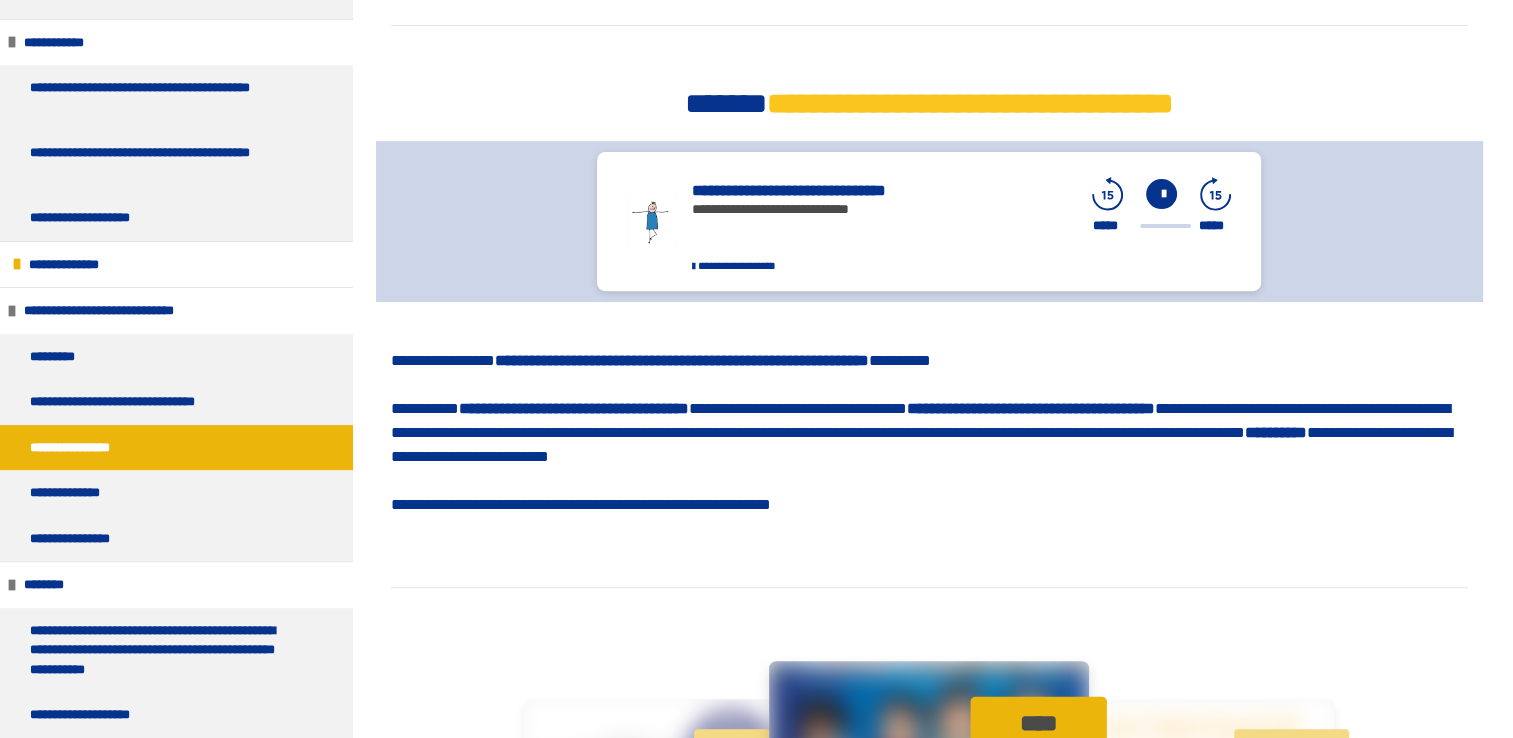 scroll, scrollTop: 624, scrollLeft: 0, axis: vertical 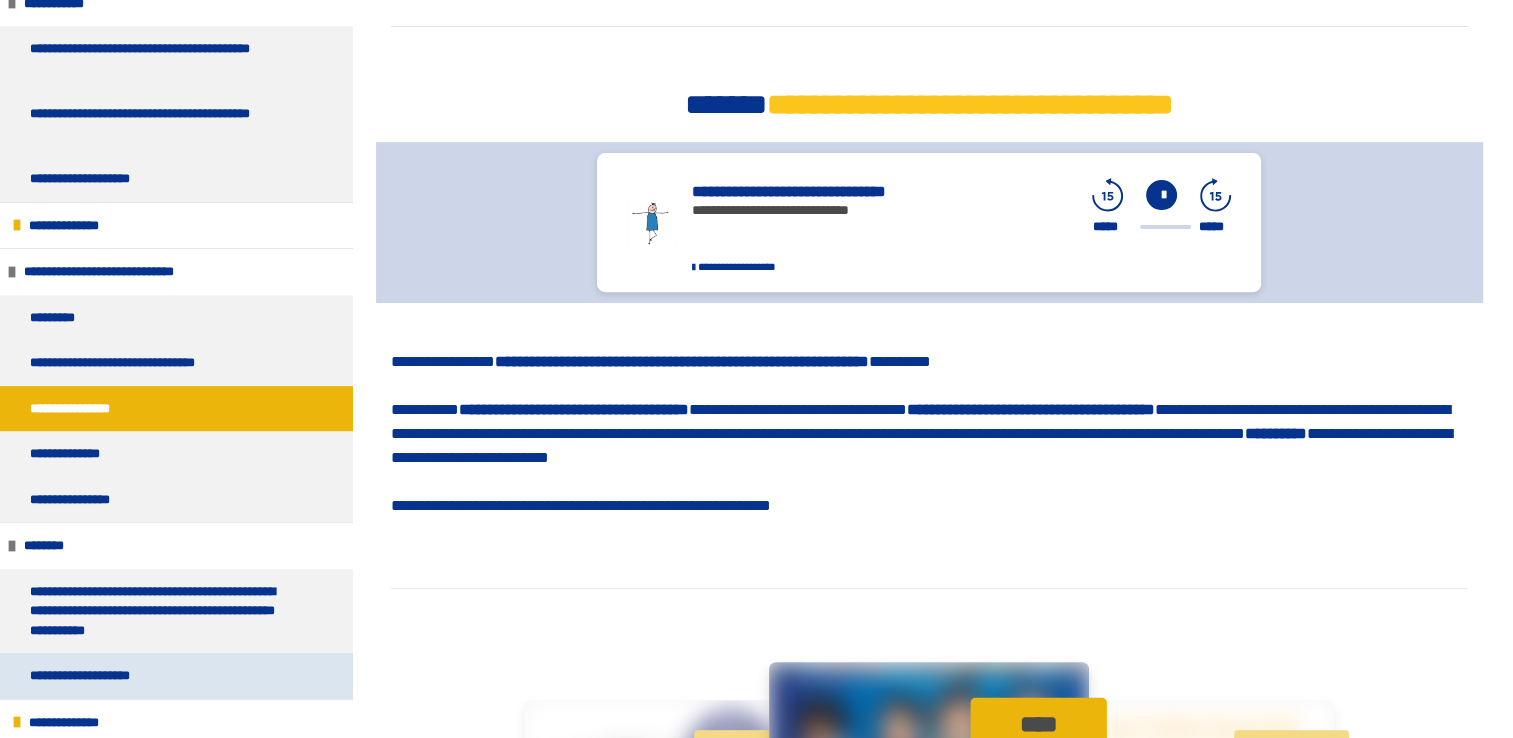 click on "**********" at bounding box center (176, 676) 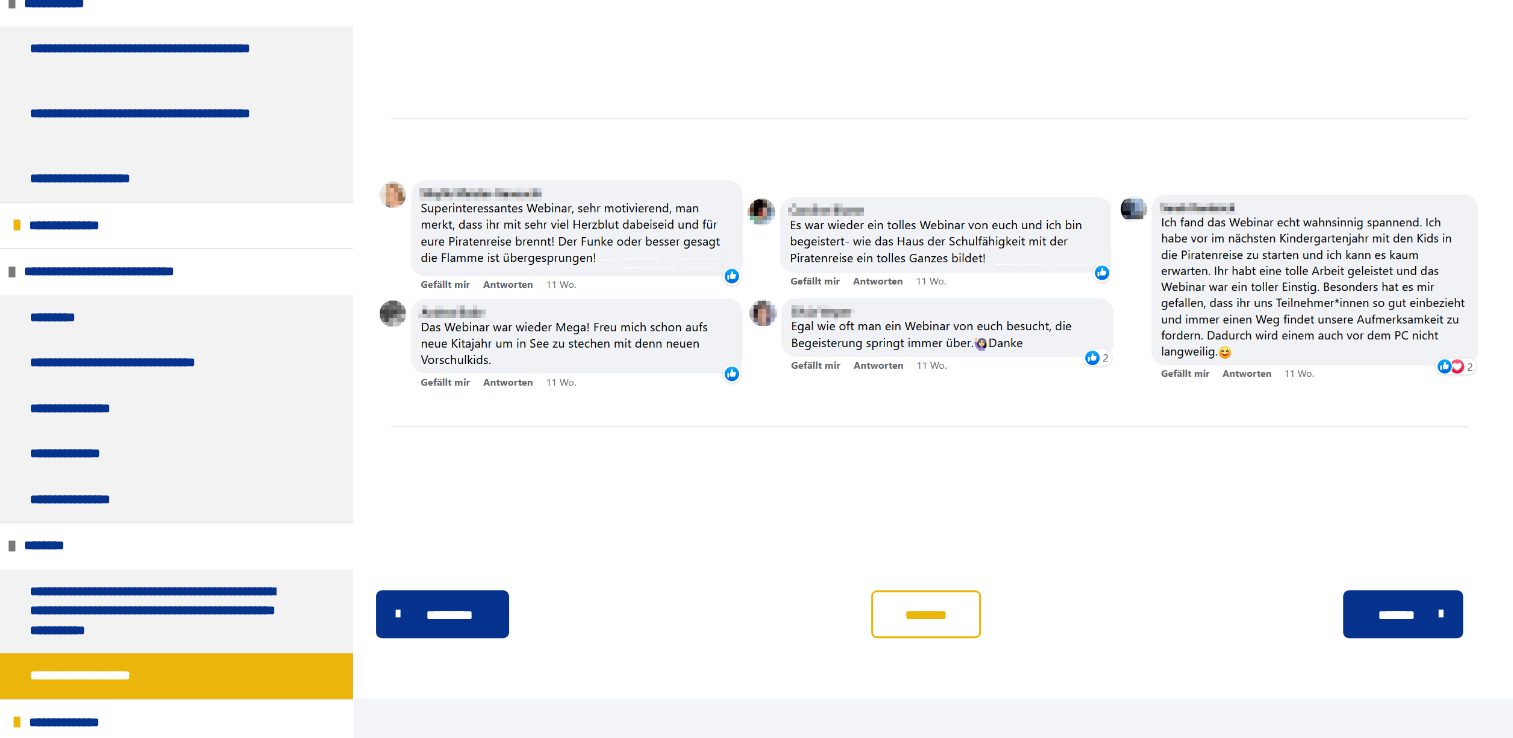 scroll, scrollTop: 1986, scrollLeft: 0, axis: vertical 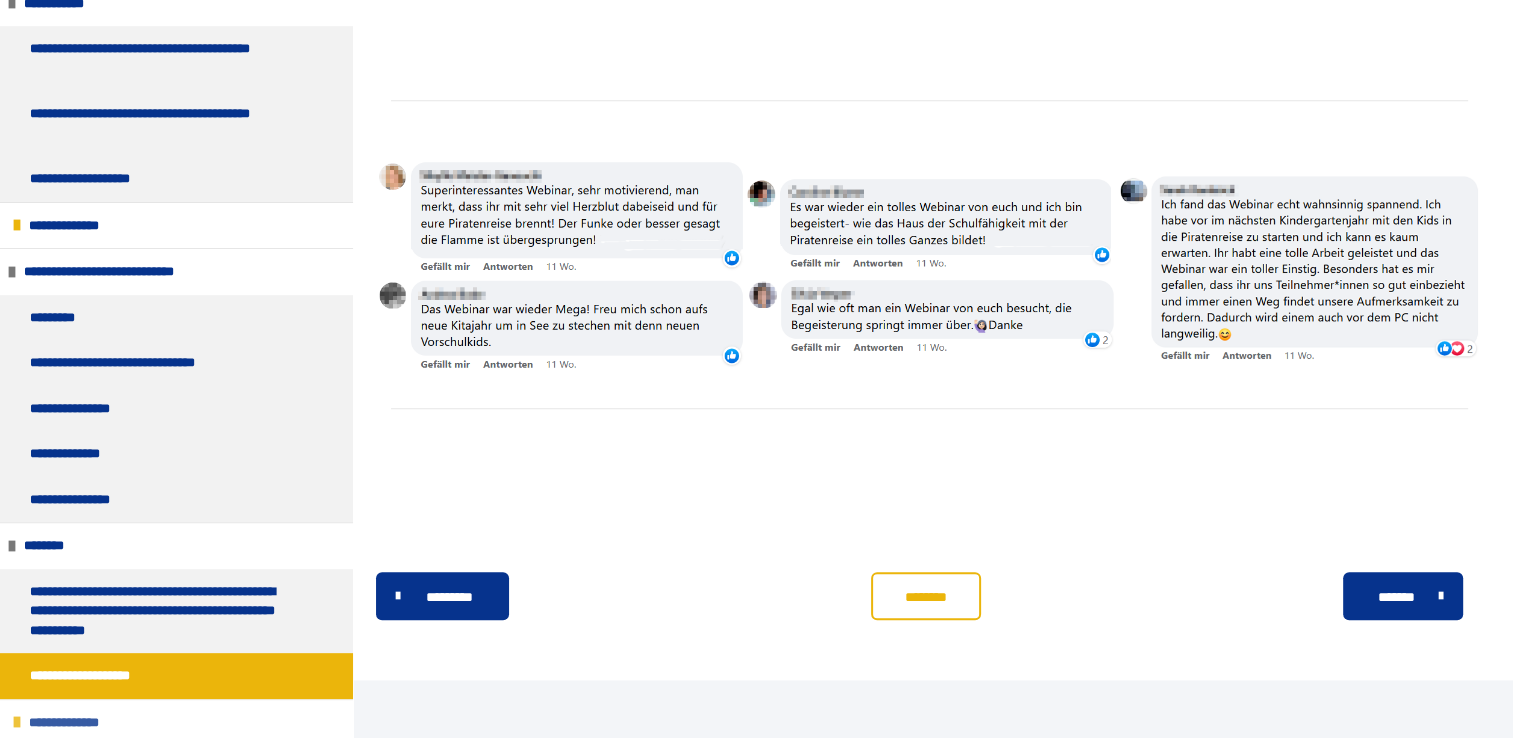 click on "**********" at bounding box center (75, 723) 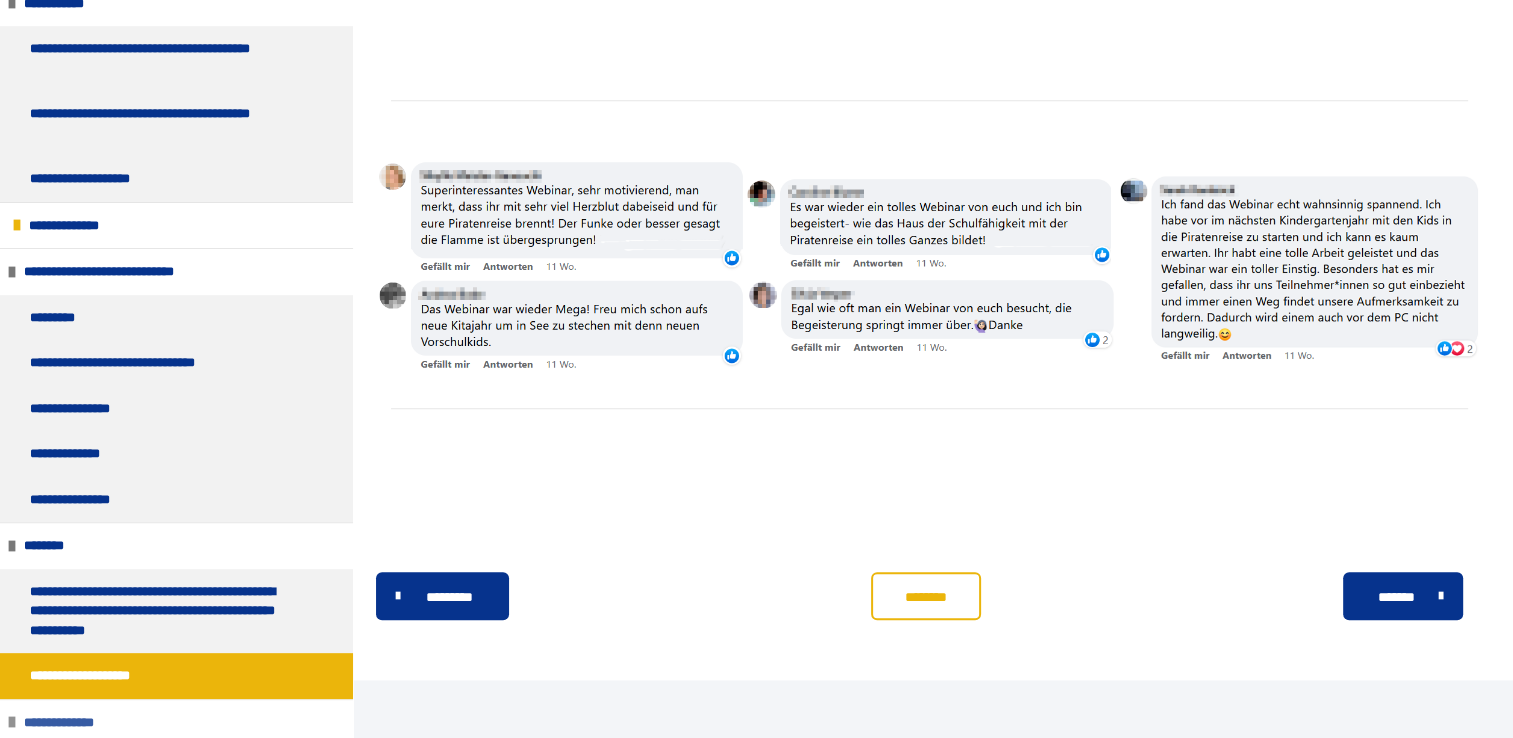 click on "**********" at bounding box center [70, 723] 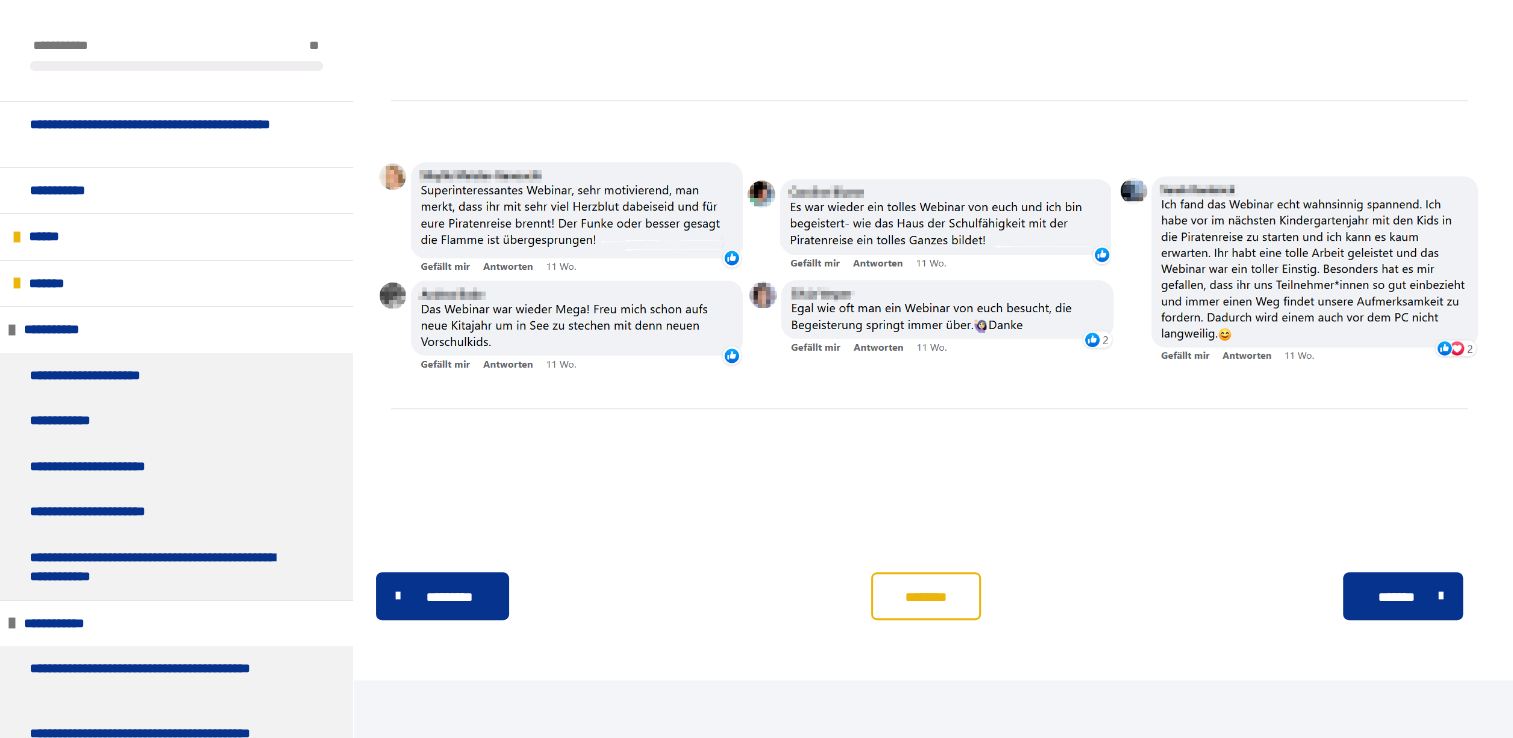 scroll, scrollTop: 0, scrollLeft: 0, axis: both 